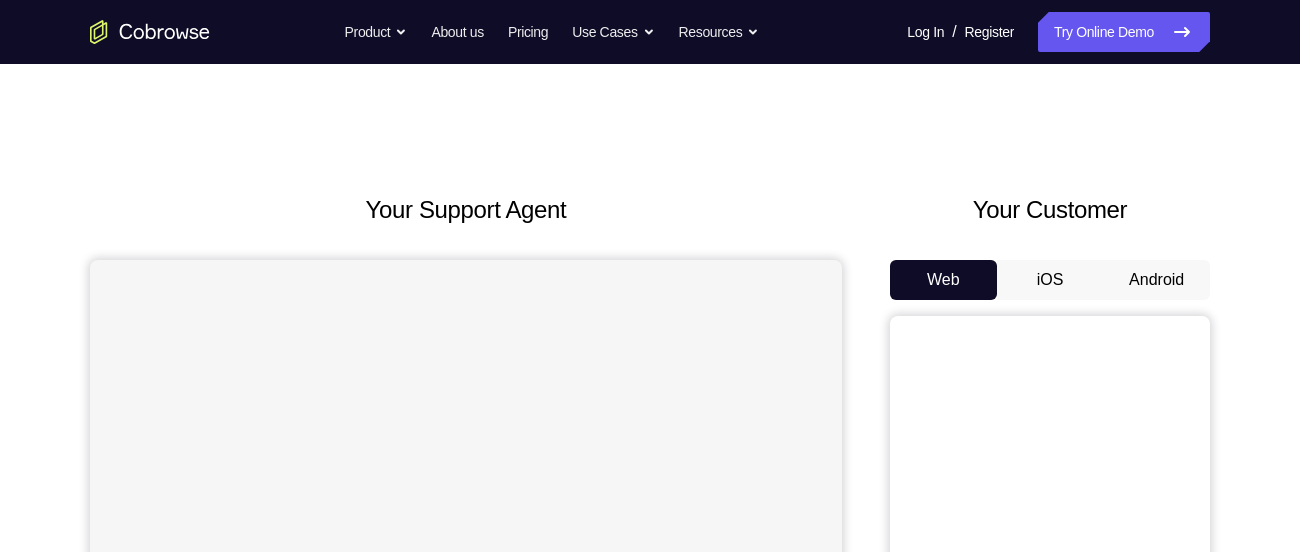 scroll, scrollTop: 0, scrollLeft: 0, axis: both 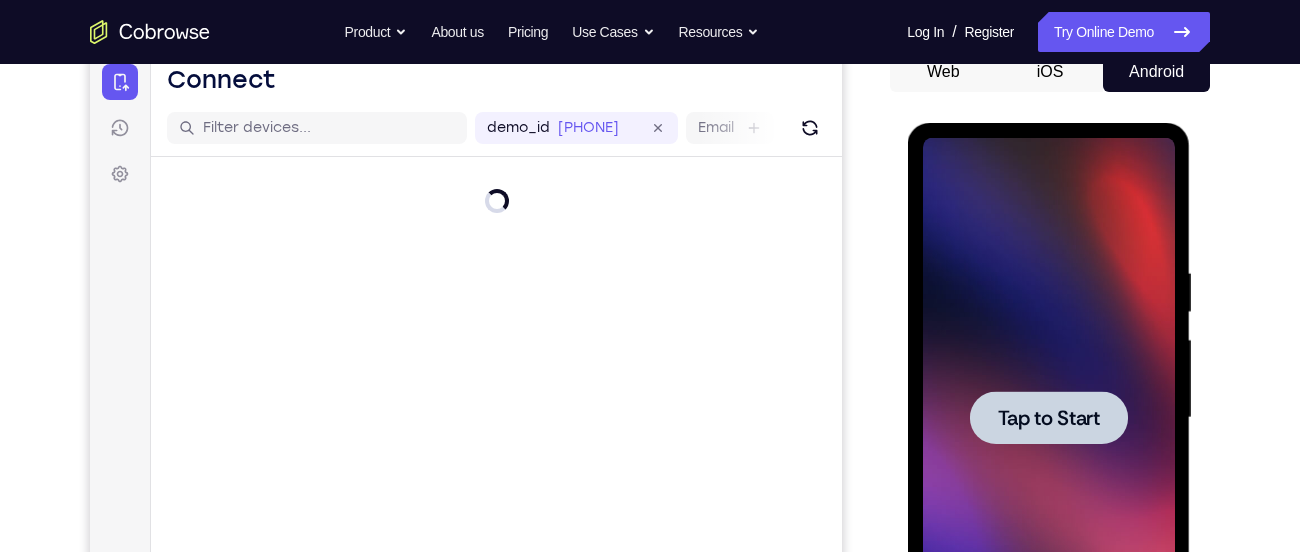 click at bounding box center (1048, 417) 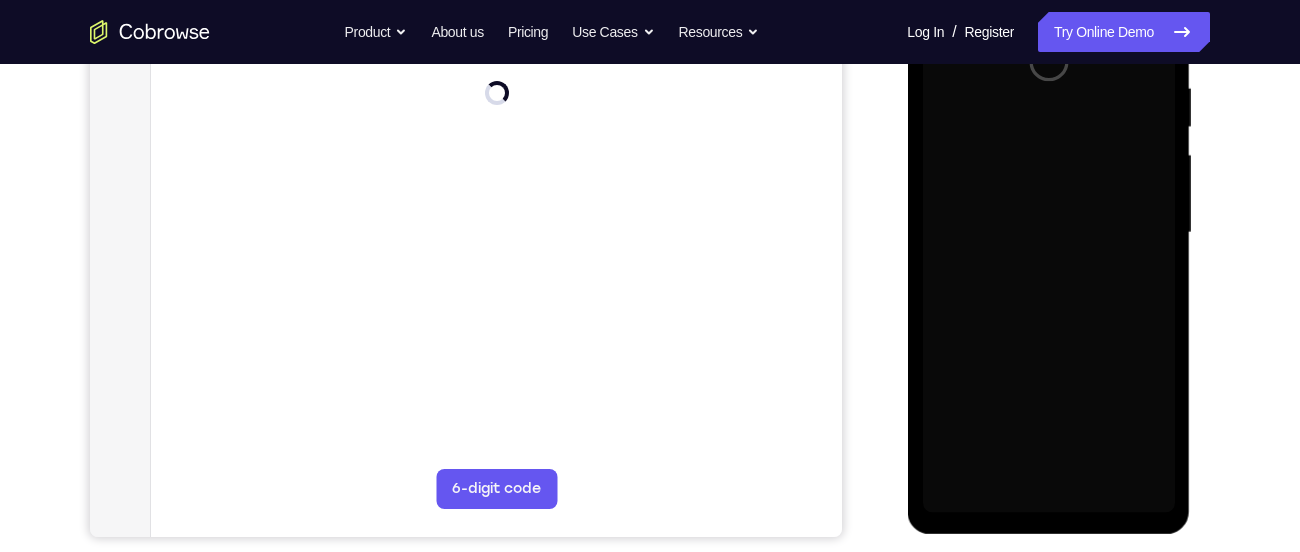 scroll, scrollTop: 395, scrollLeft: 0, axis: vertical 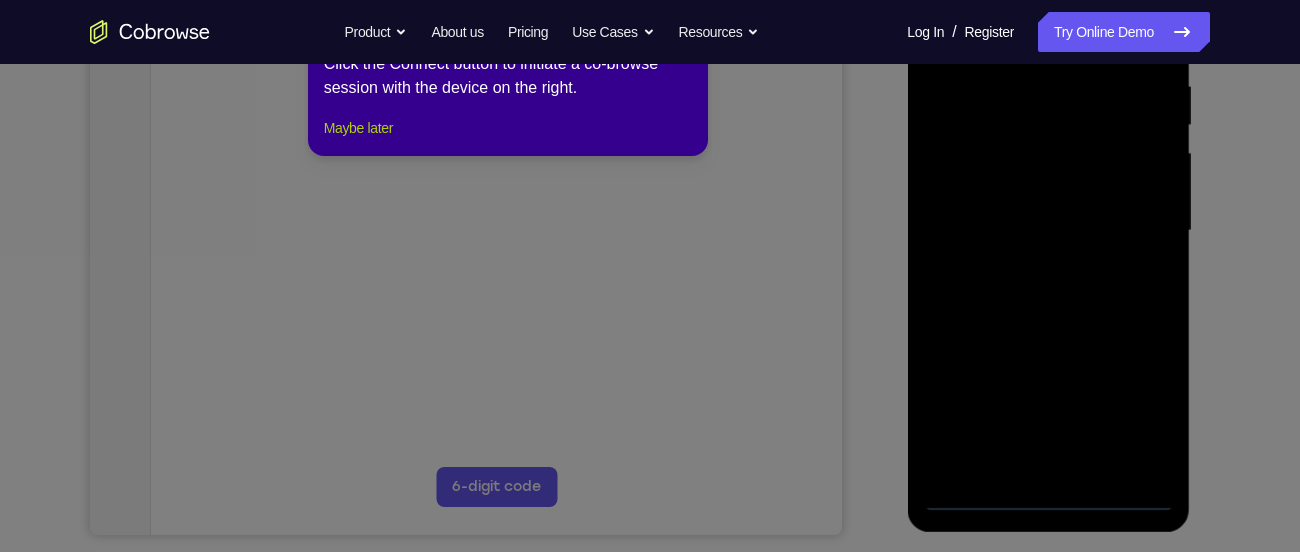 click on "Maybe later" at bounding box center (358, 128) 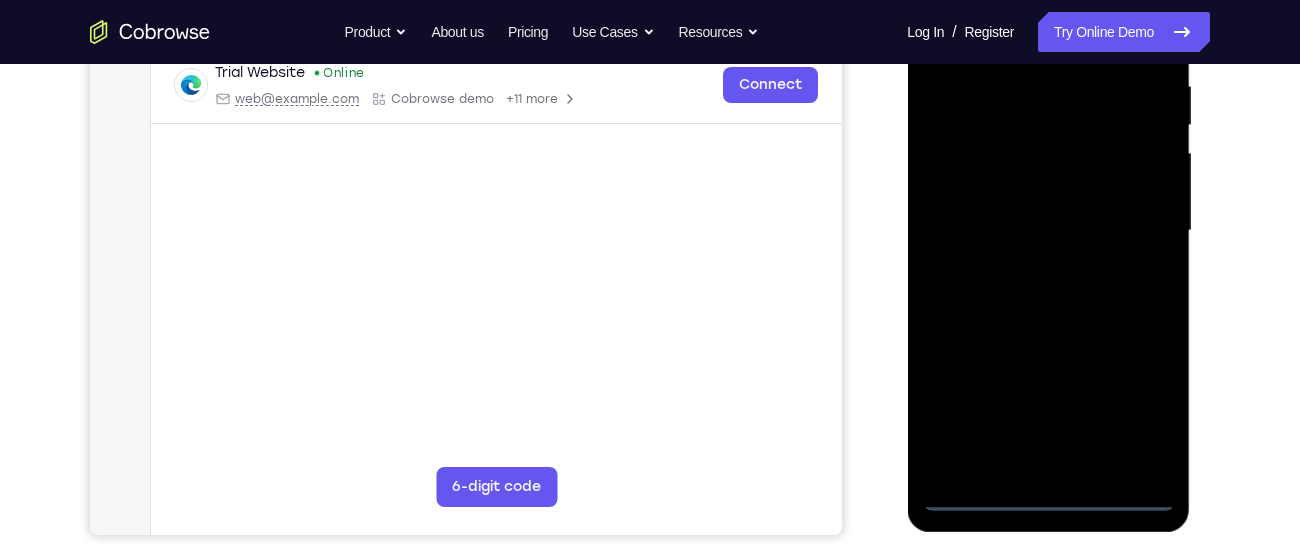 click at bounding box center [1048, 231] 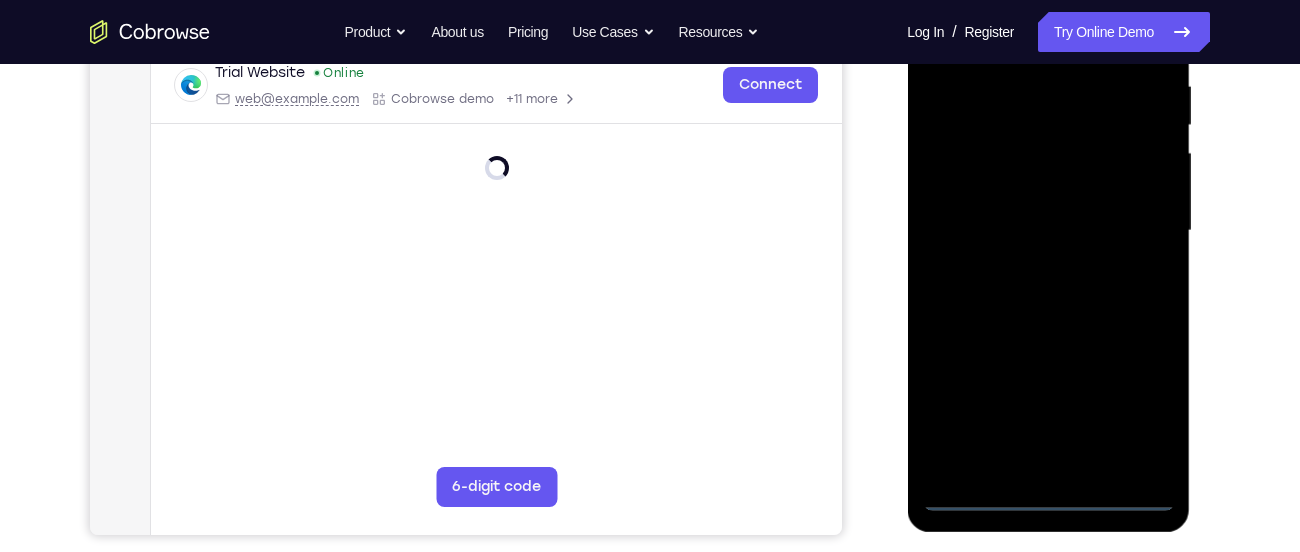 click at bounding box center [1048, 231] 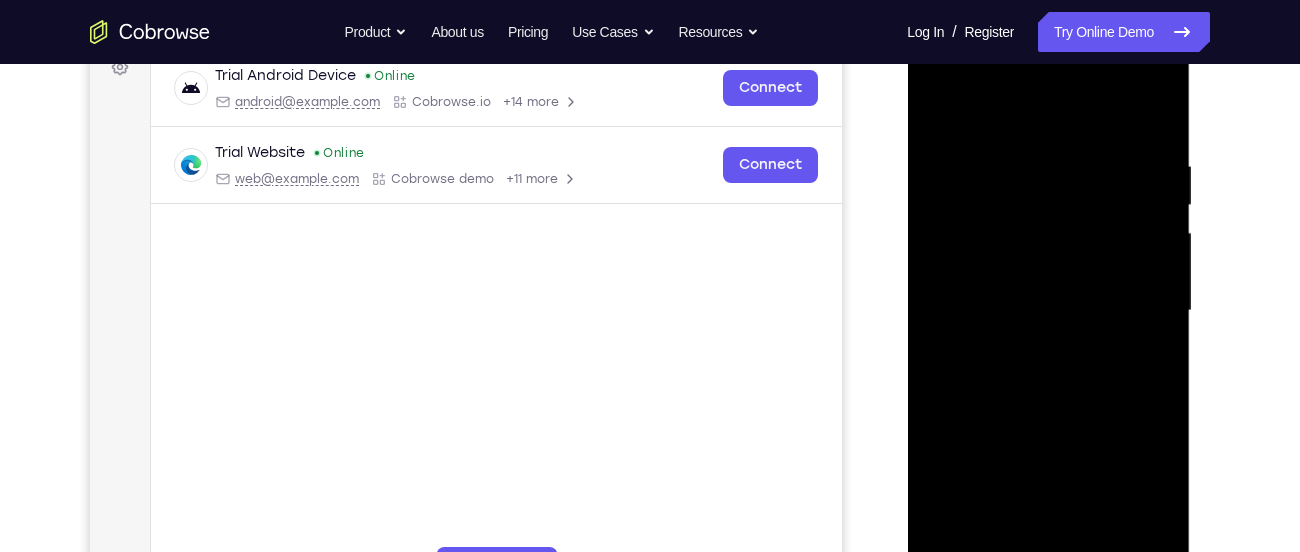 scroll, scrollTop: 312, scrollLeft: 0, axis: vertical 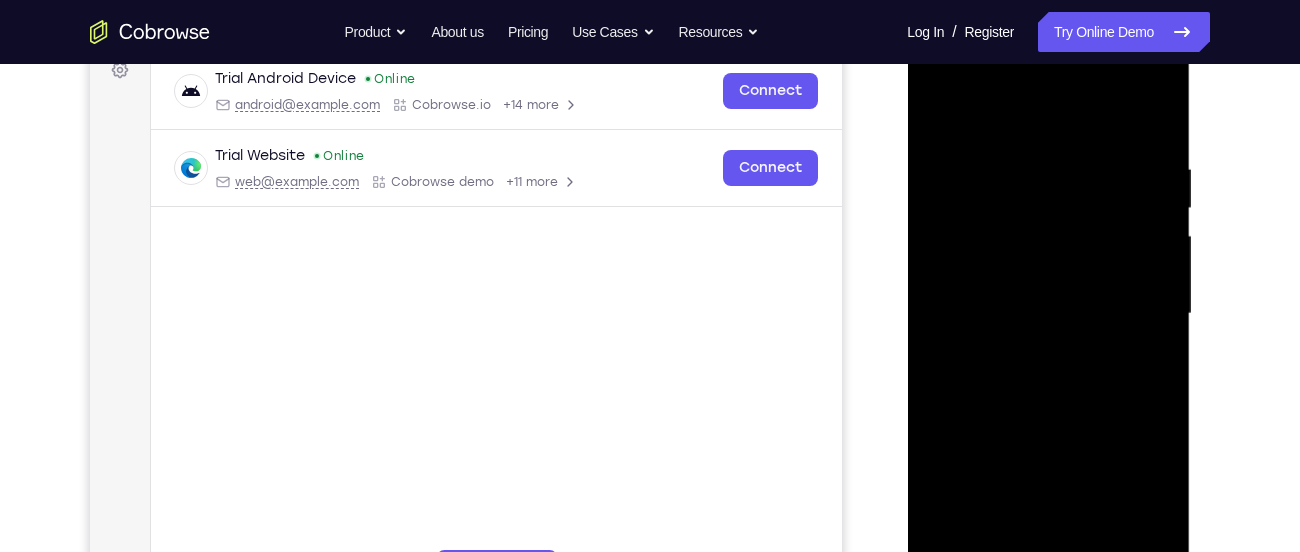 click at bounding box center [1048, 314] 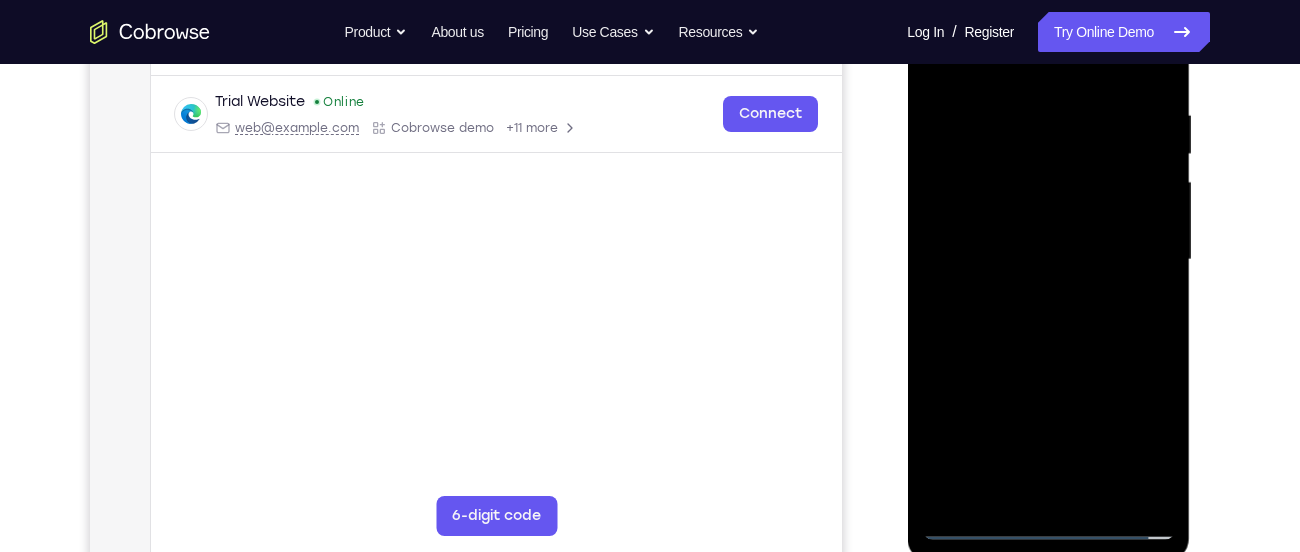 scroll, scrollTop: 394, scrollLeft: 0, axis: vertical 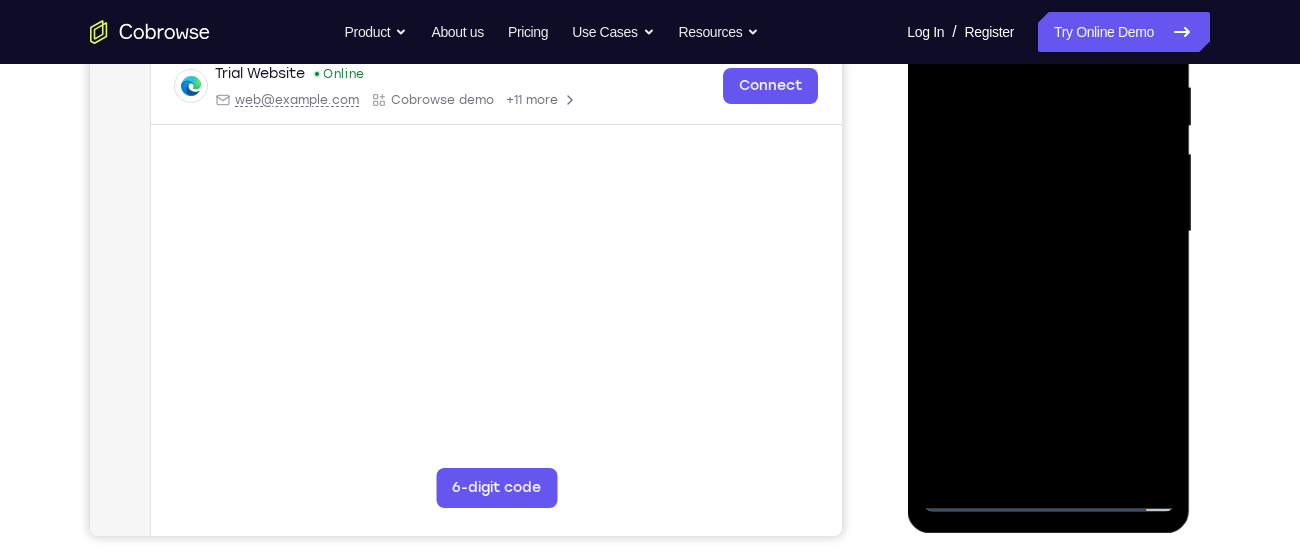 drag, startPoint x: 1091, startPoint y: 404, endPoint x: 1097, endPoint y: 217, distance: 187.09624 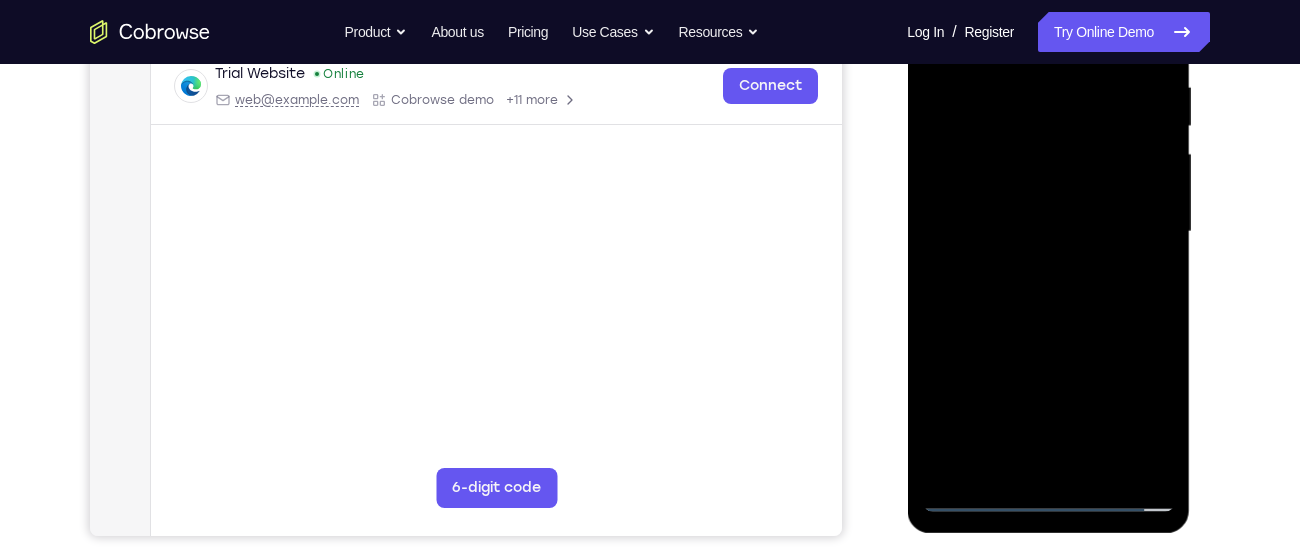 drag, startPoint x: 1061, startPoint y: 418, endPoint x: 1067, endPoint y: 185, distance: 233.07724 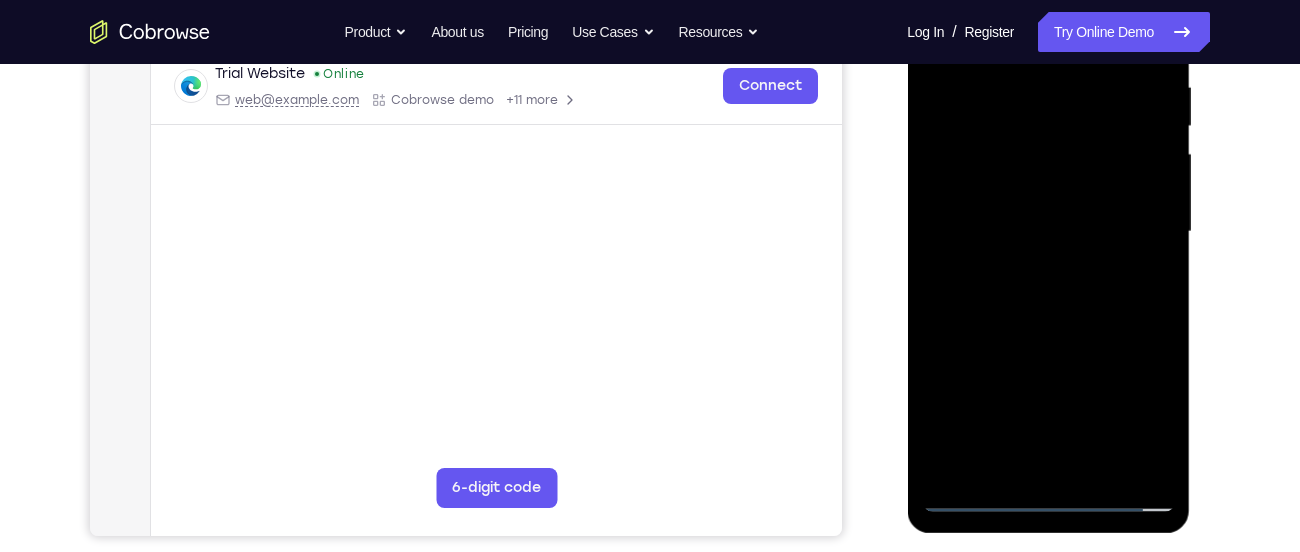drag, startPoint x: 1092, startPoint y: 422, endPoint x: 1107, endPoint y: 113, distance: 309.36386 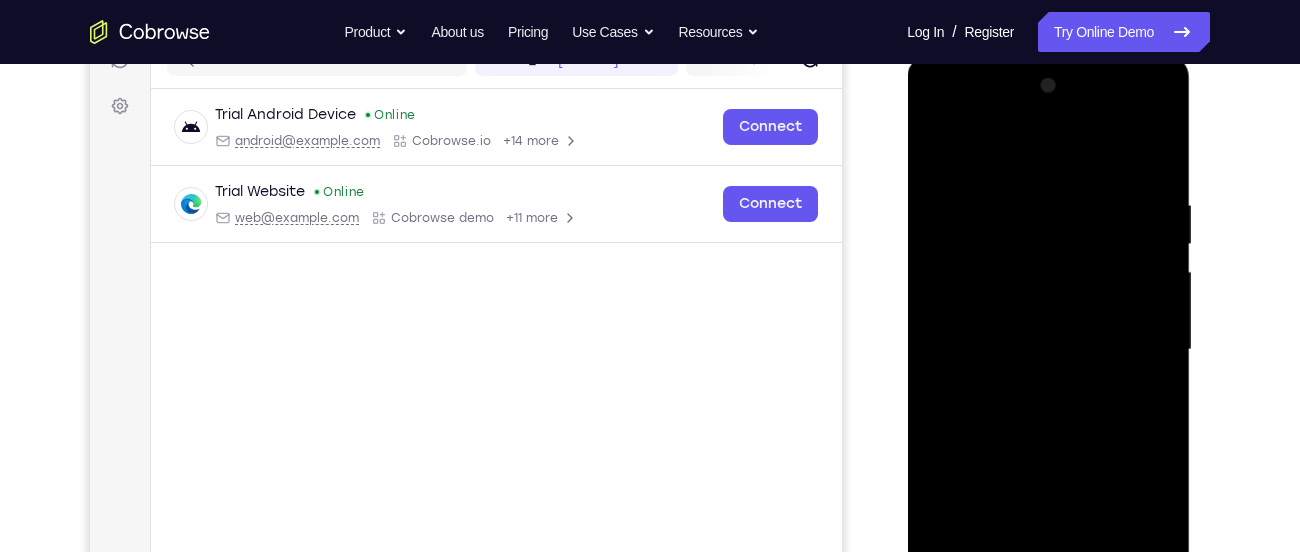 scroll, scrollTop: 275, scrollLeft: 0, axis: vertical 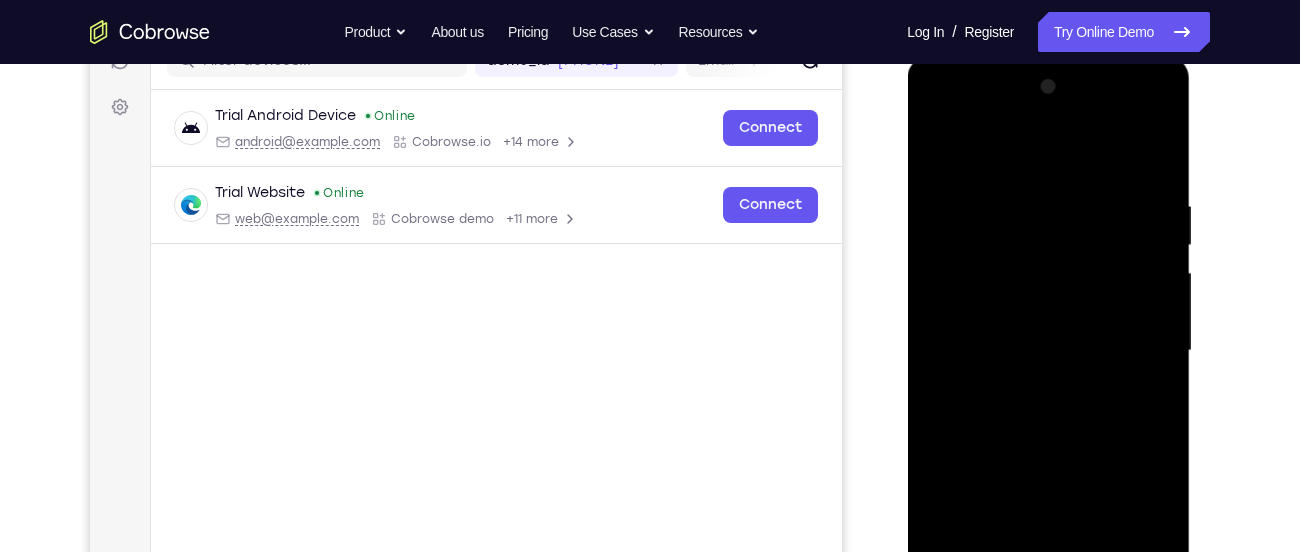 click at bounding box center [1048, 351] 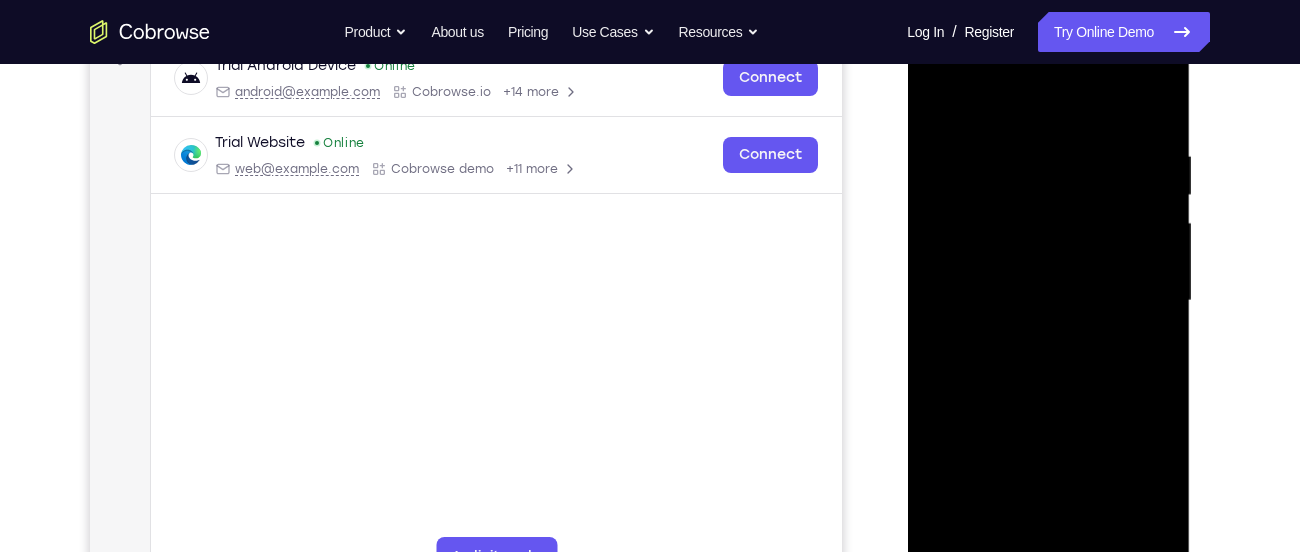 scroll, scrollTop: 326, scrollLeft: 0, axis: vertical 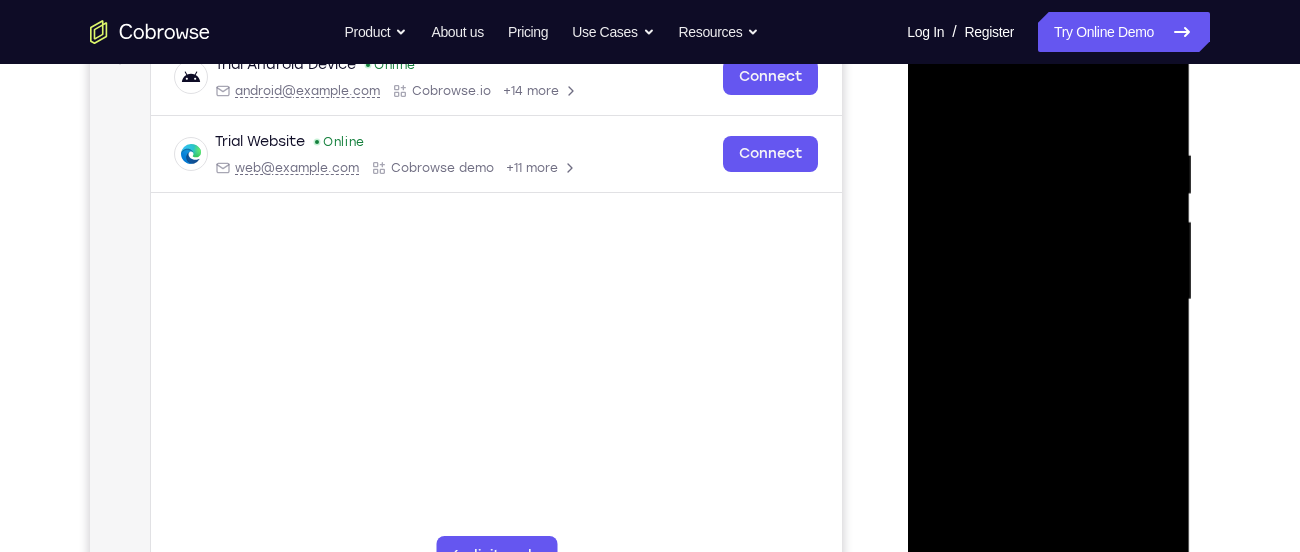 click at bounding box center (1048, 300) 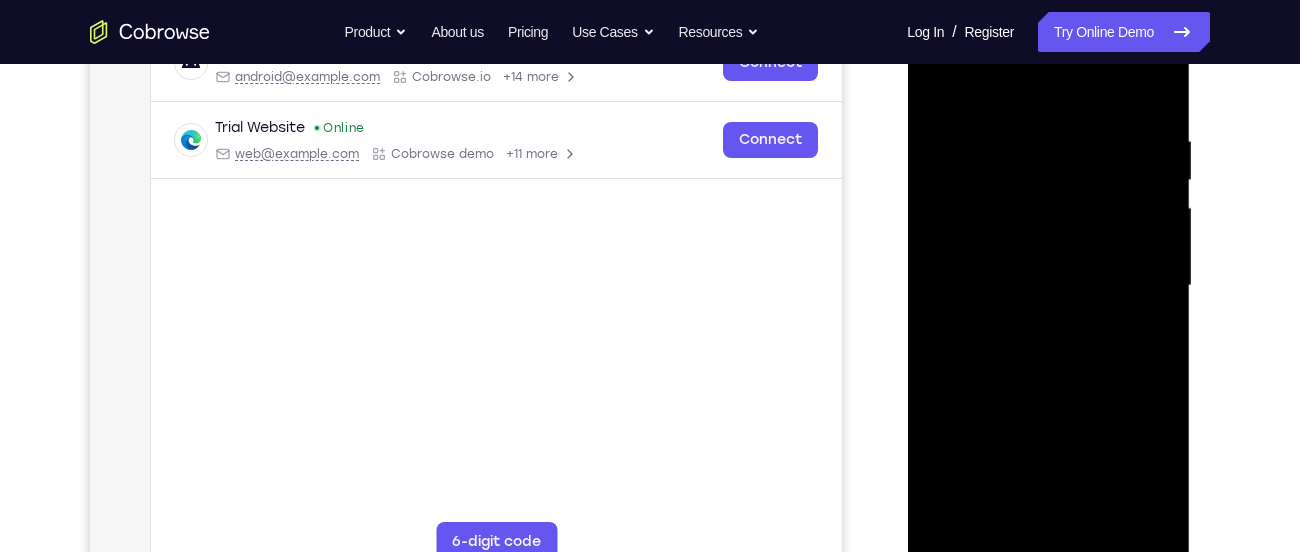 scroll, scrollTop: 341, scrollLeft: 0, axis: vertical 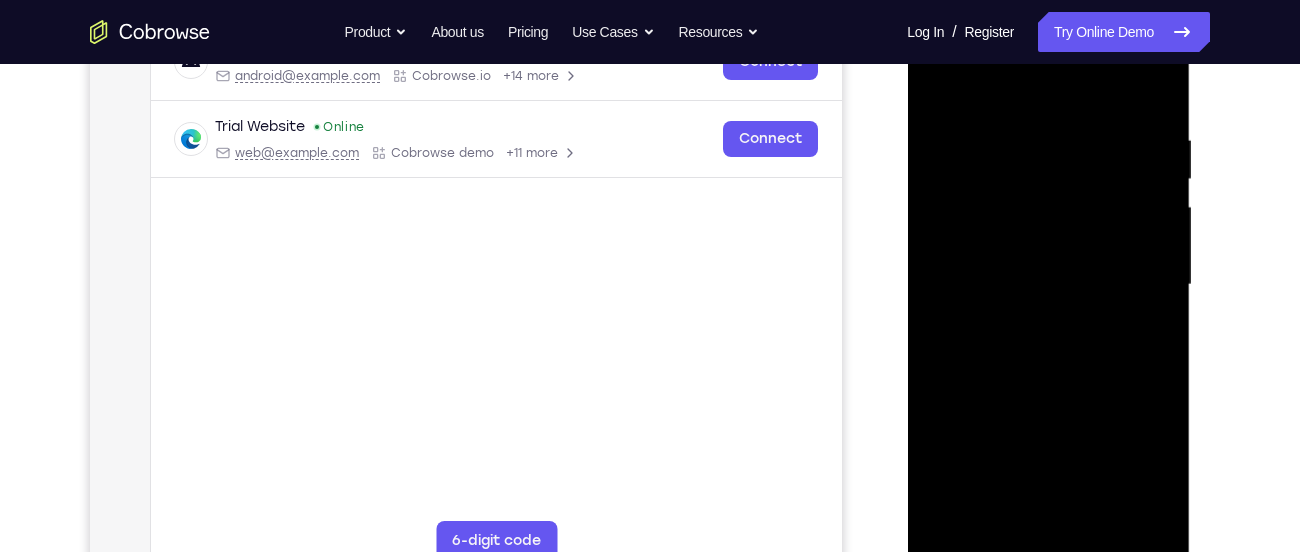 click at bounding box center (1048, 285) 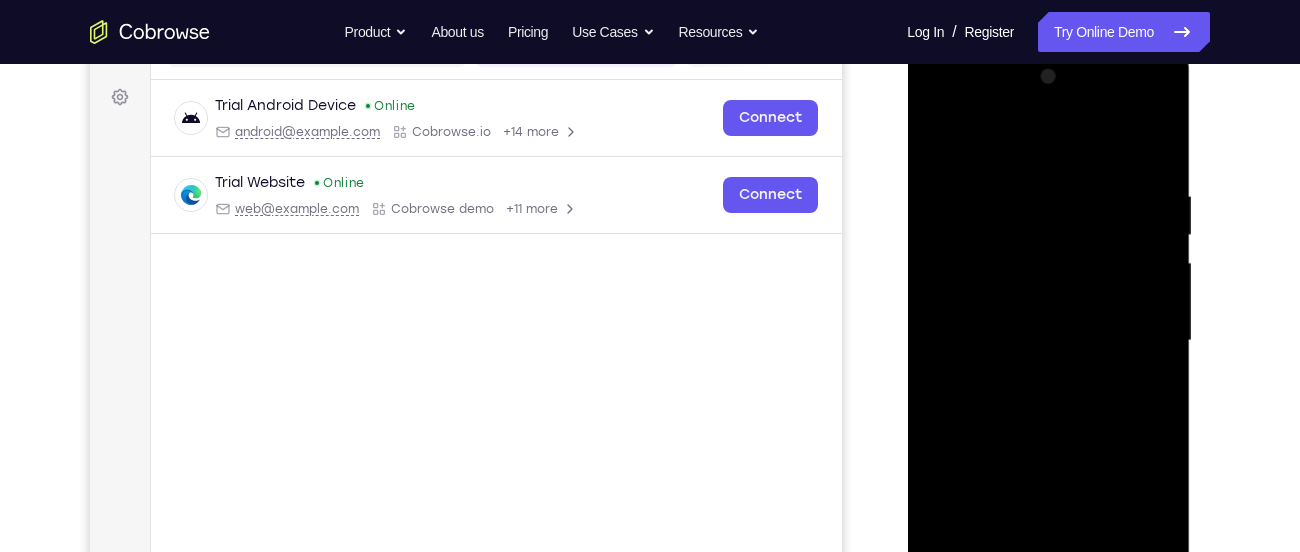 scroll, scrollTop: 286, scrollLeft: 0, axis: vertical 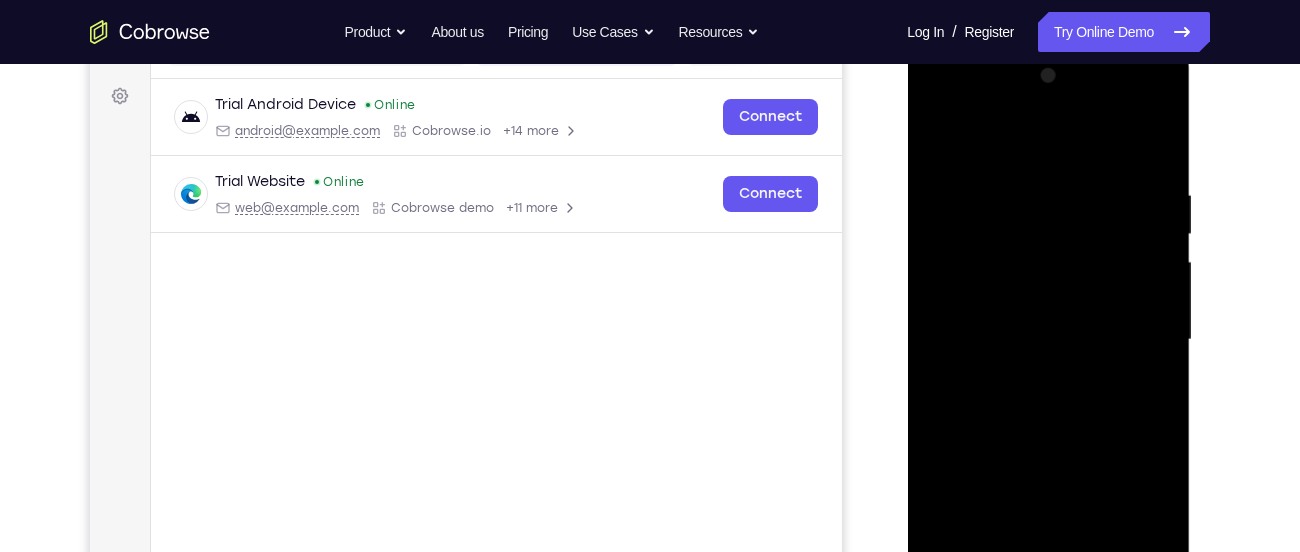 click at bounding box center (1048, 340) 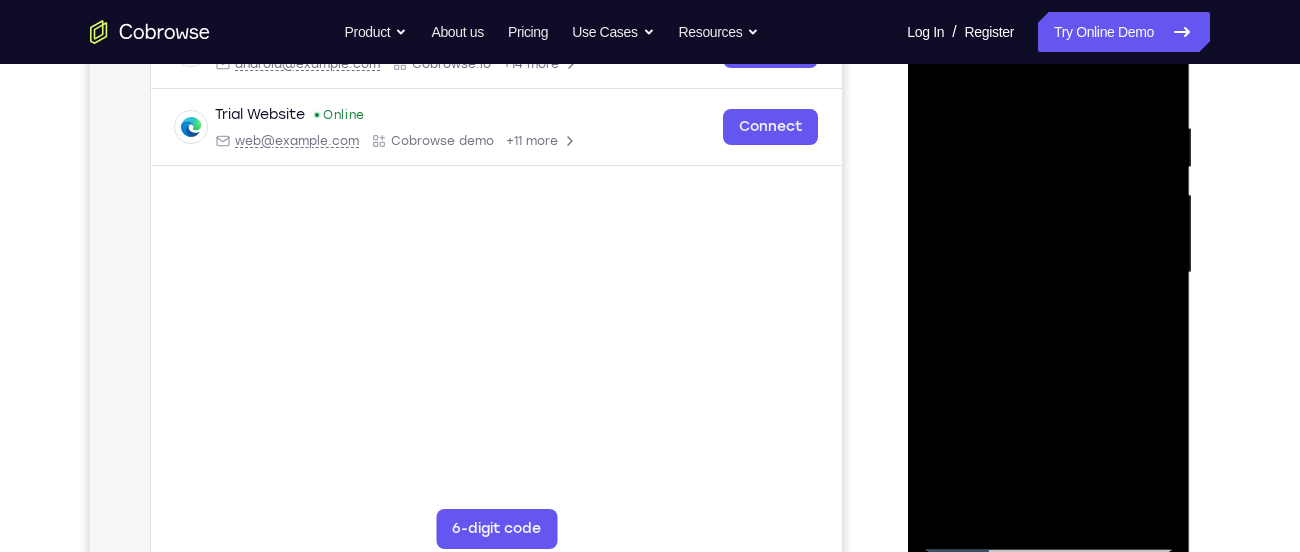 scroll, scrollTop: 370, scrollLeft: 0, axis: vertical 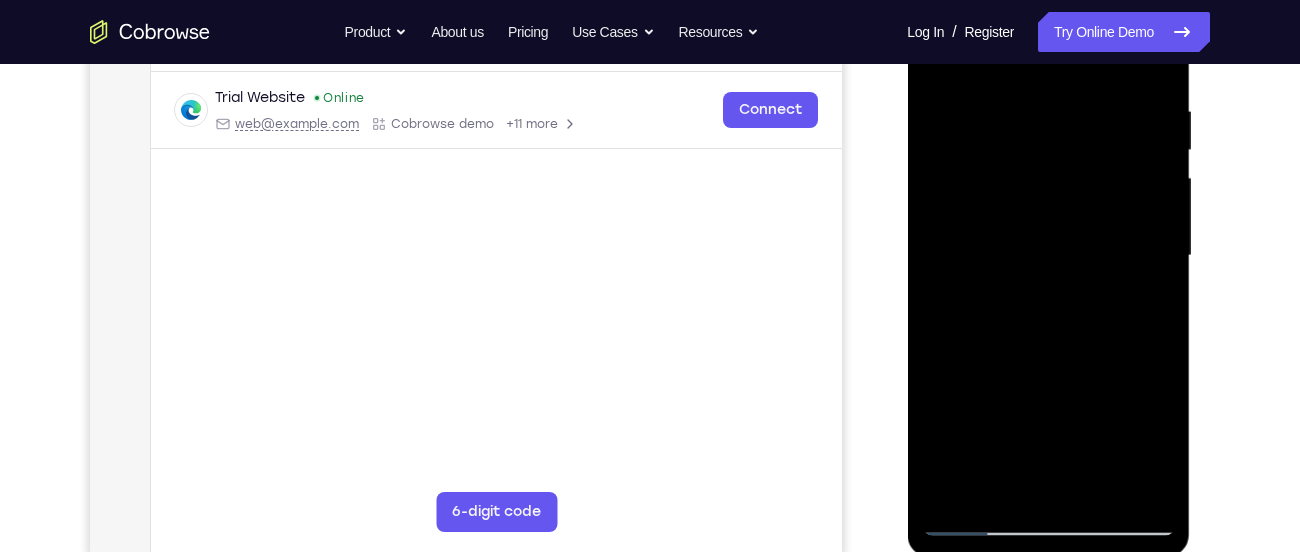 click at bounding box center [1048, 256] 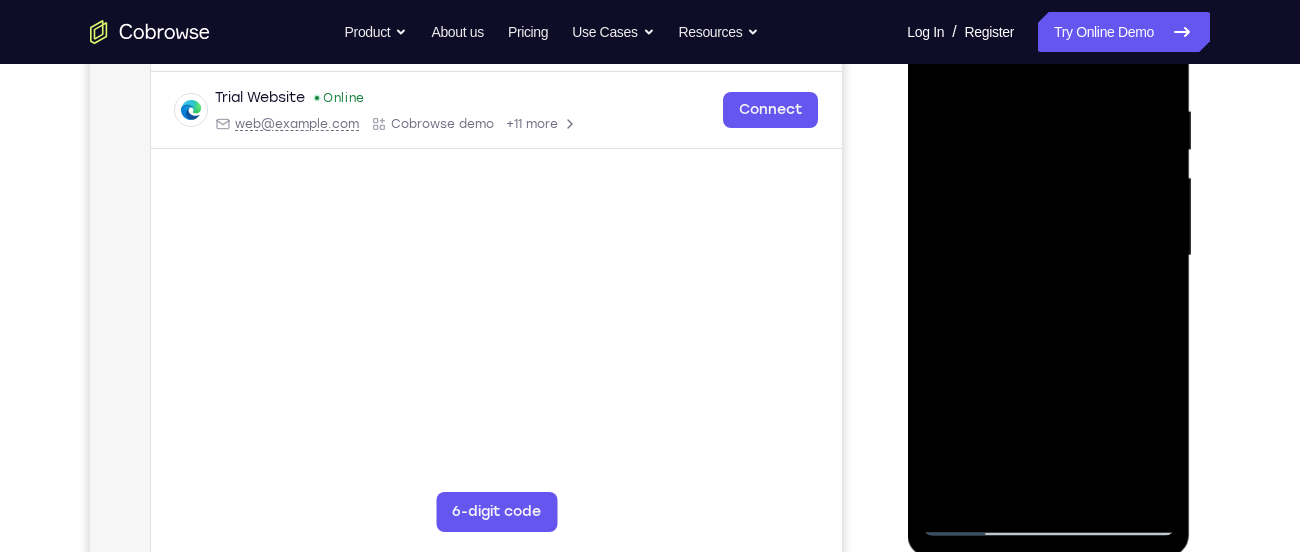 click at bounding box center [1048, 256] 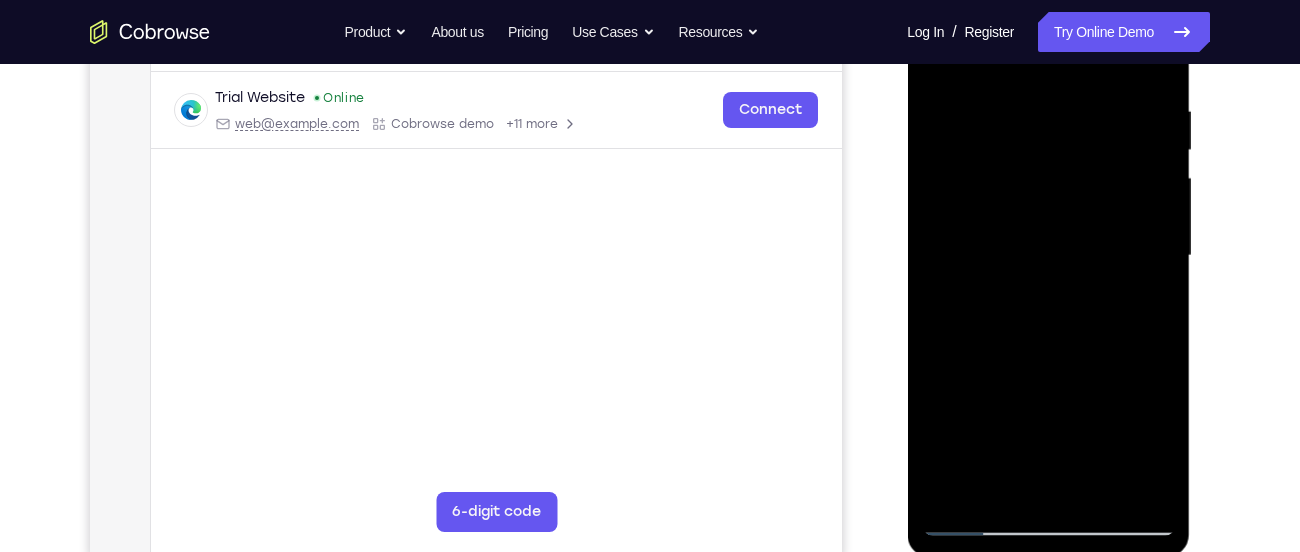 click at bounding box center (1048, 256) 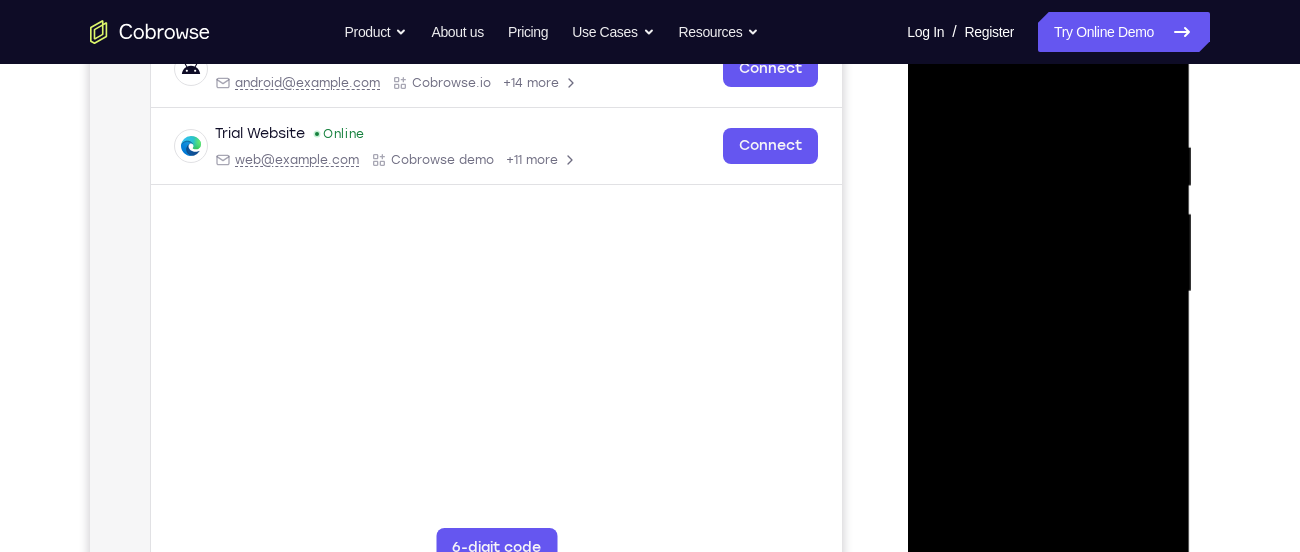 scroll, scrollTop: 292, scrollLeft: 0, axis: vertical 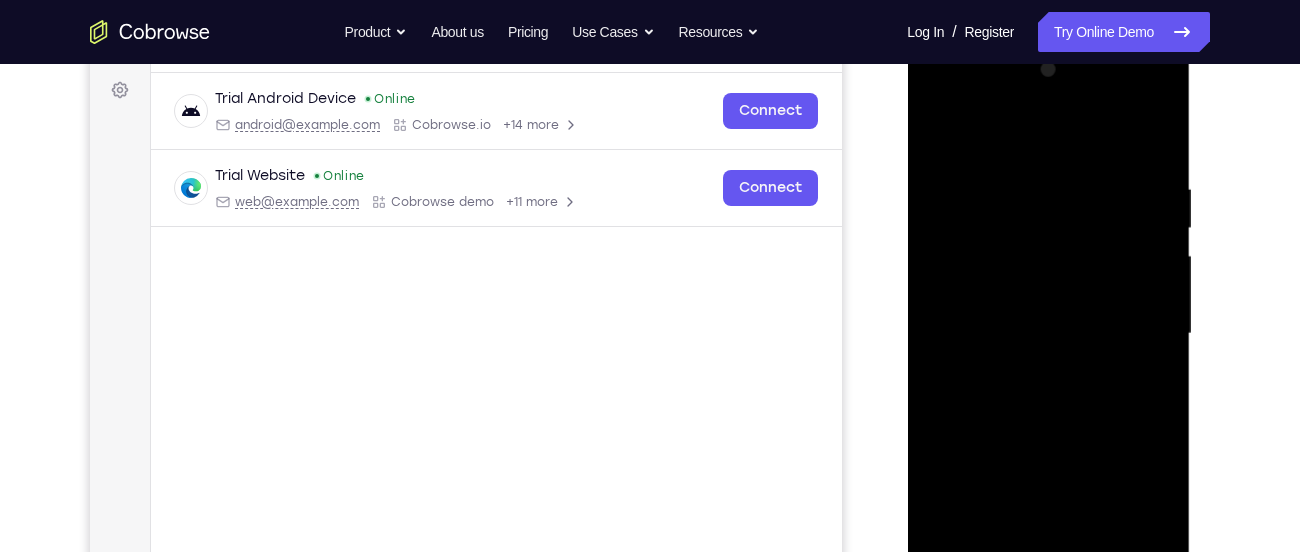 click at bounding box center (1048, 334) 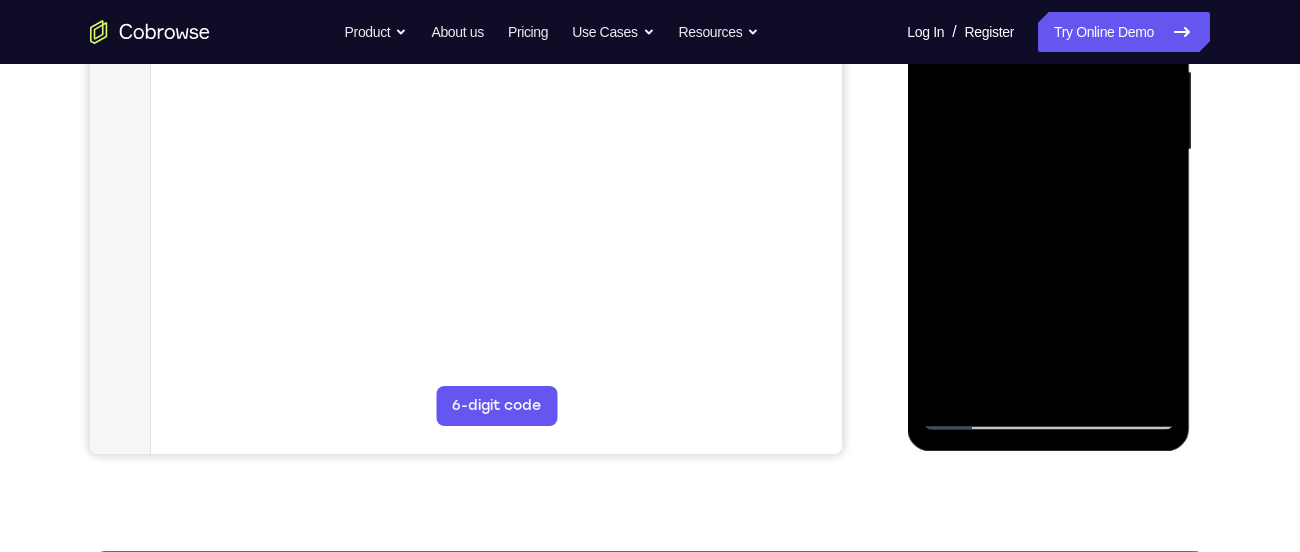 scroll, scrollTop: 488, scrollLeft: 0, axis: vertical 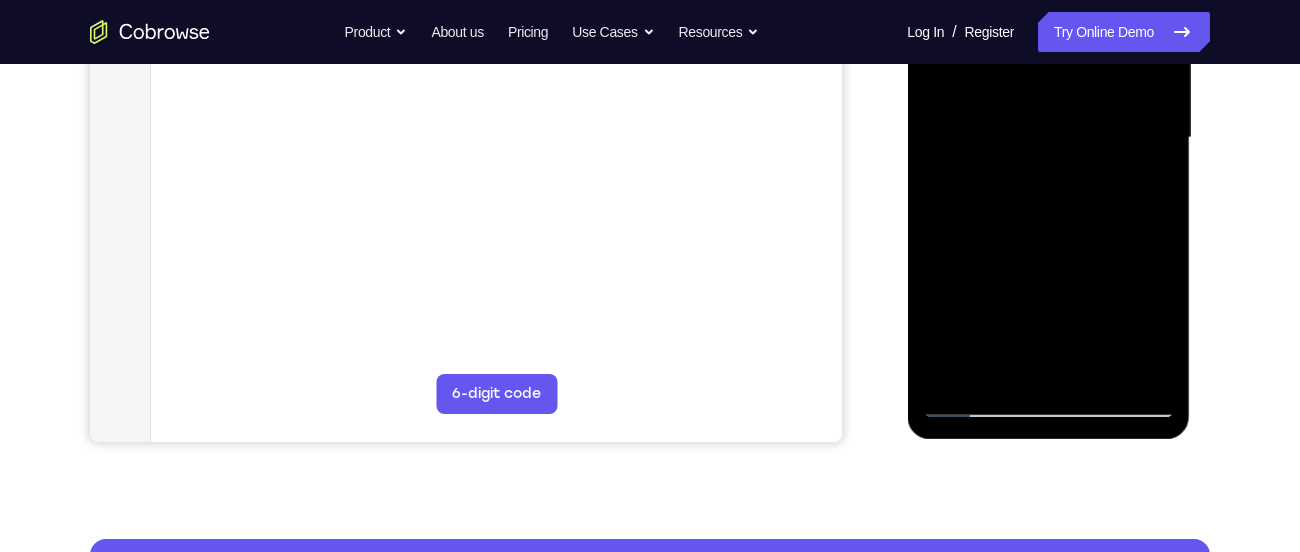 click at bounding box center [1048, 138] 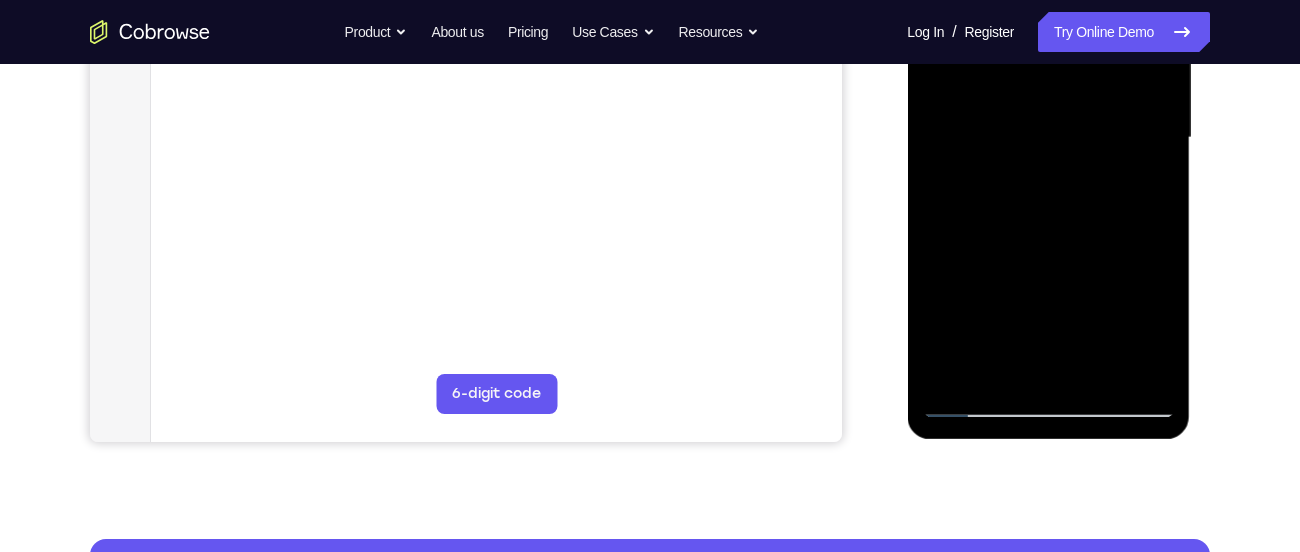 click at bounding box center (1048, 138) 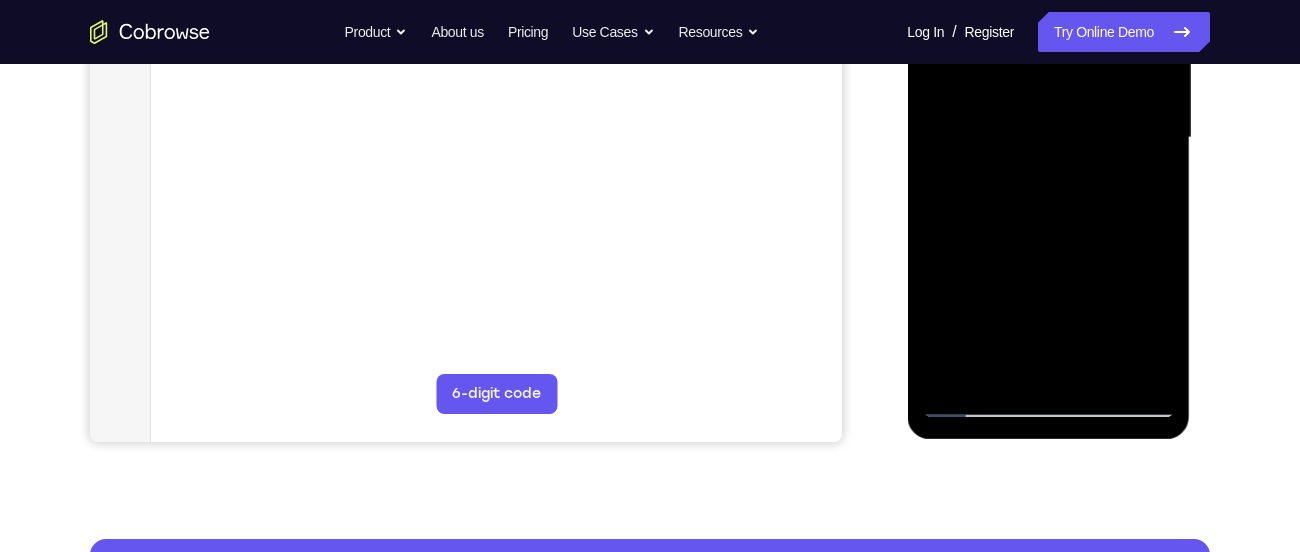 click at bounding box center [1048, 138] 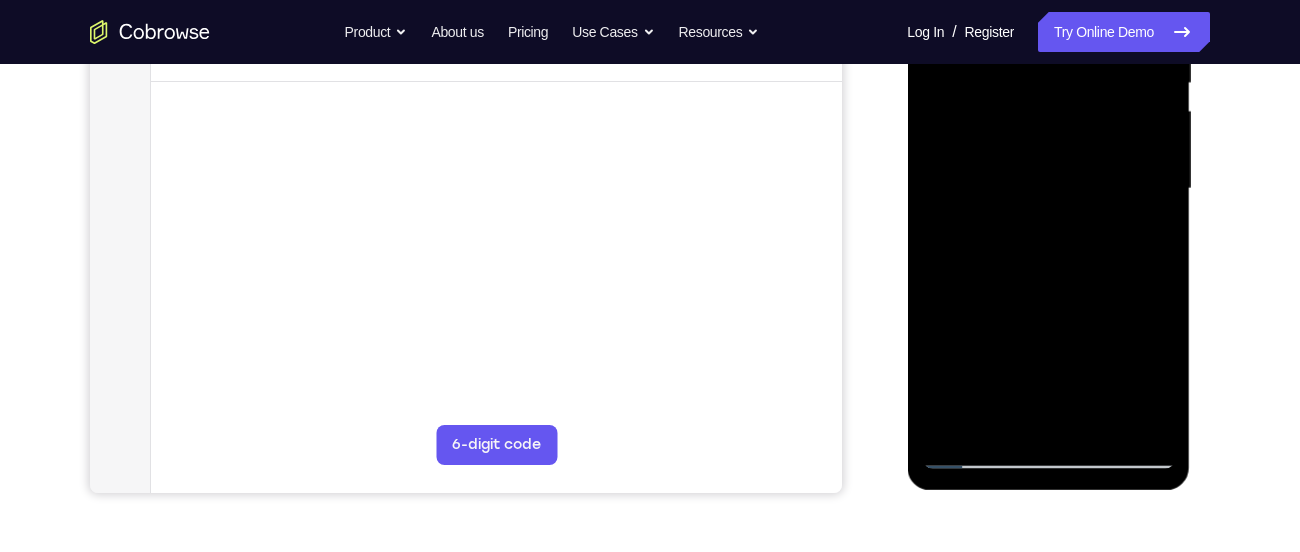 scroll, scrollTop: 439, scrollLeft: 0, axis: vertical 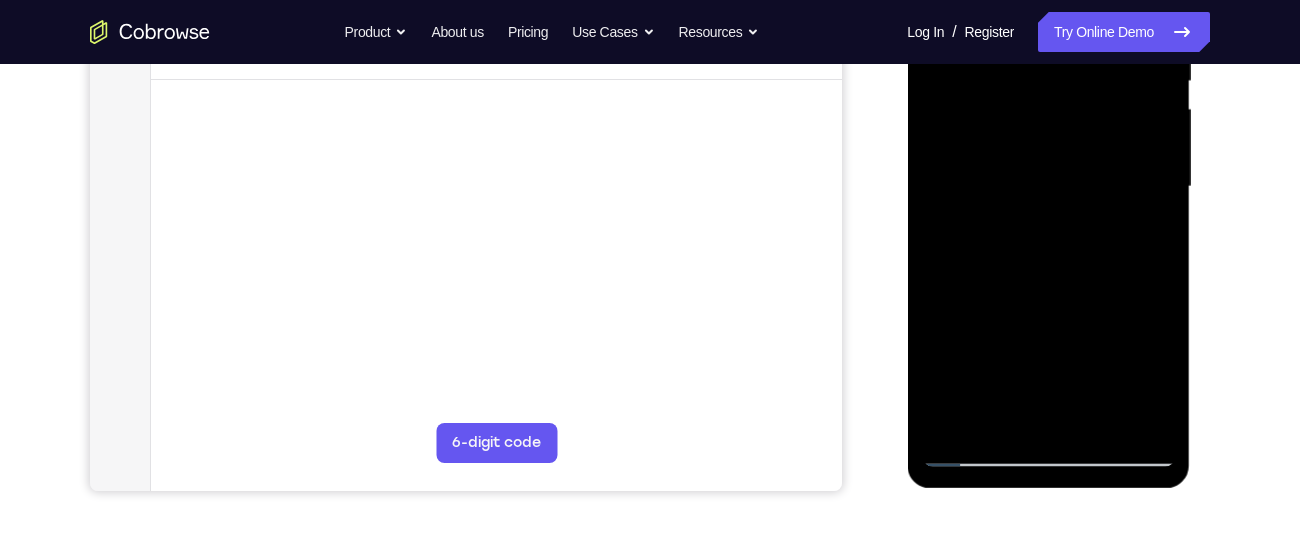 click at bounding box center [1048, 187] 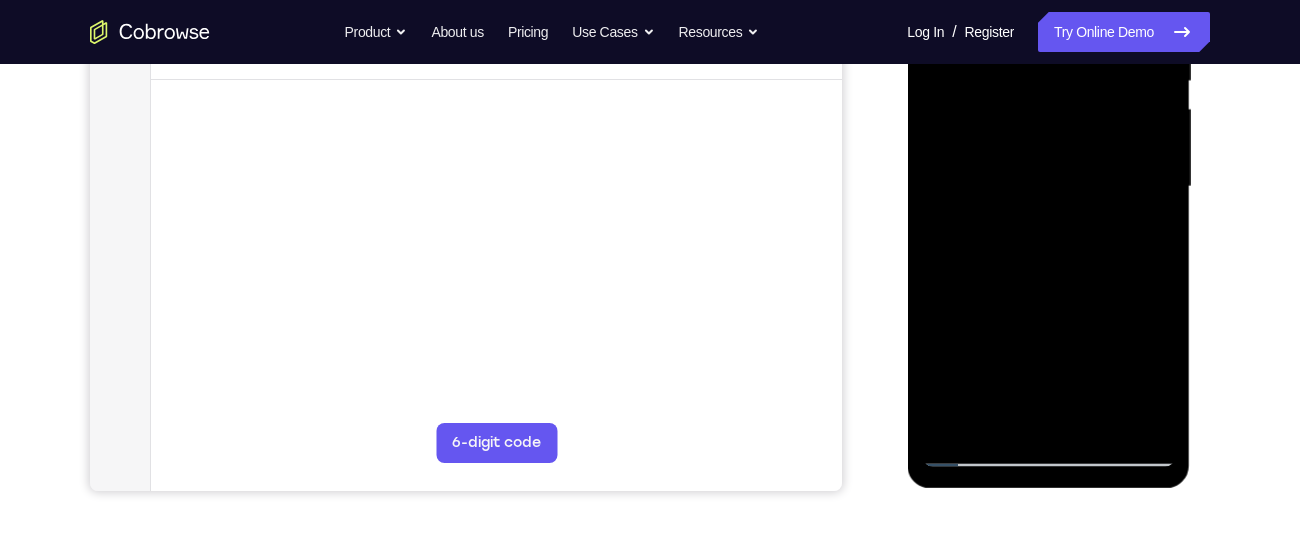 click at bounding box center [1048, 187] 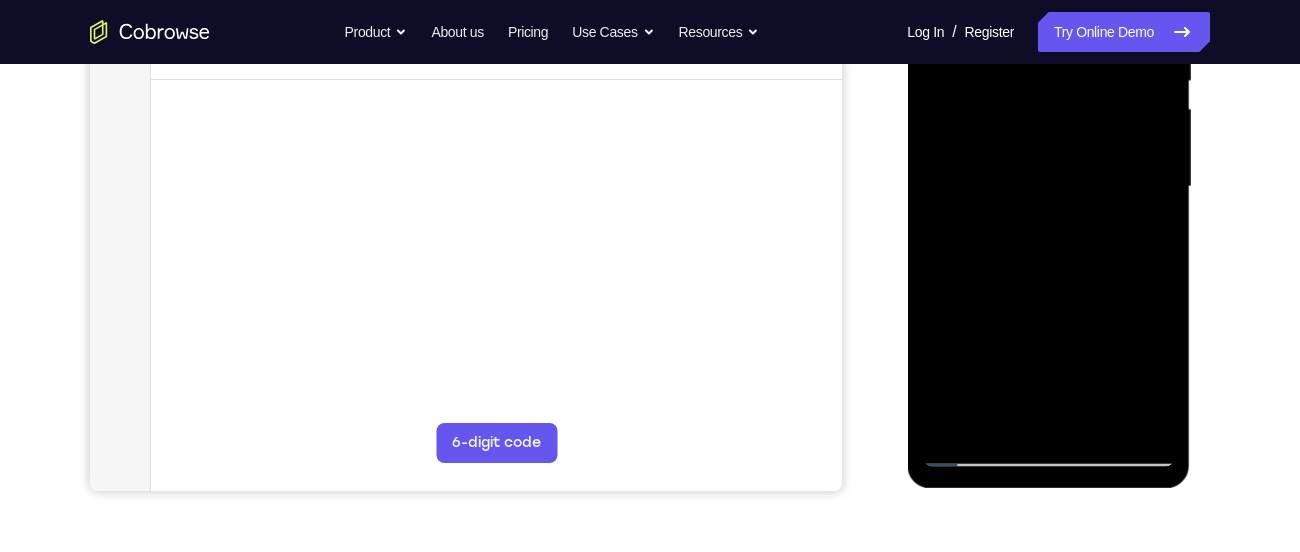 click at bounding box center (1048, 187) 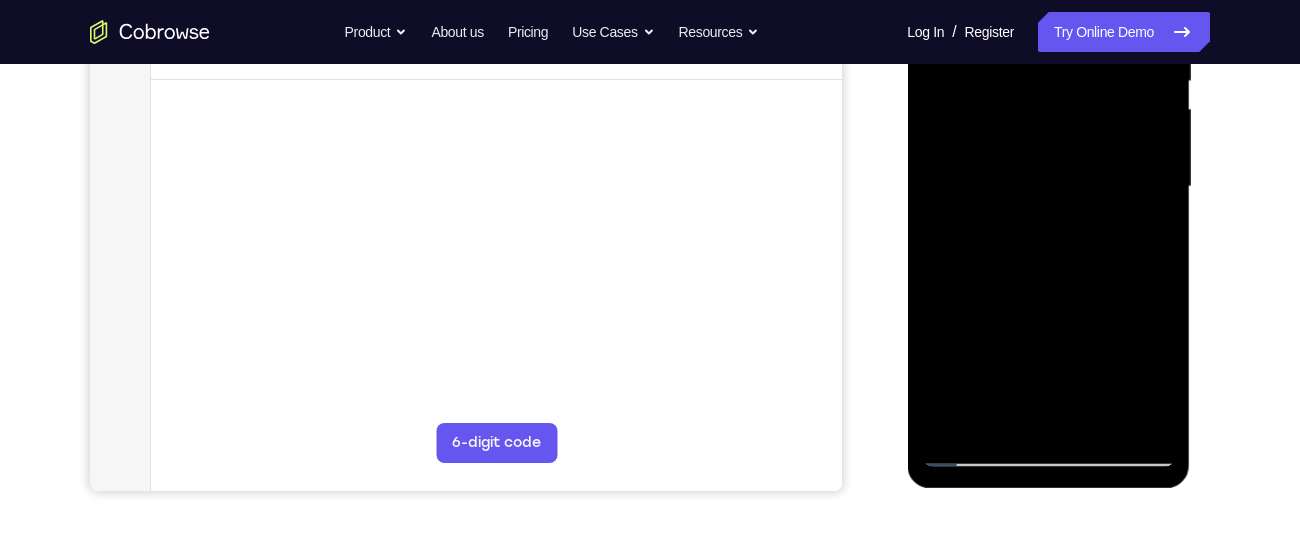 click at bounding box center [1048, 187] 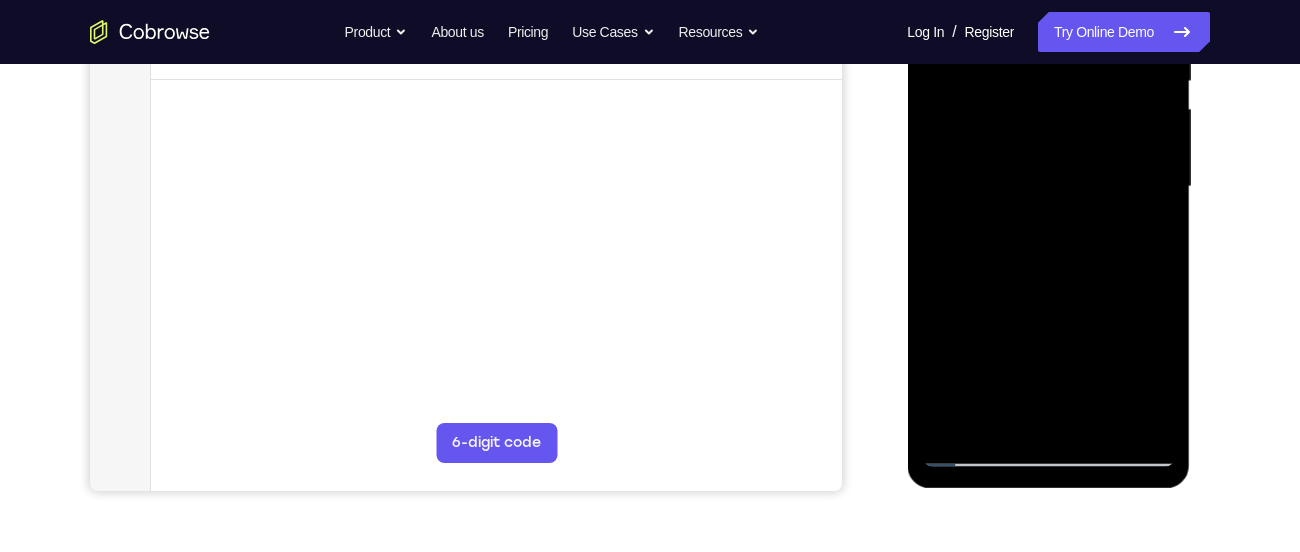click at bounding box center [1048, 187] 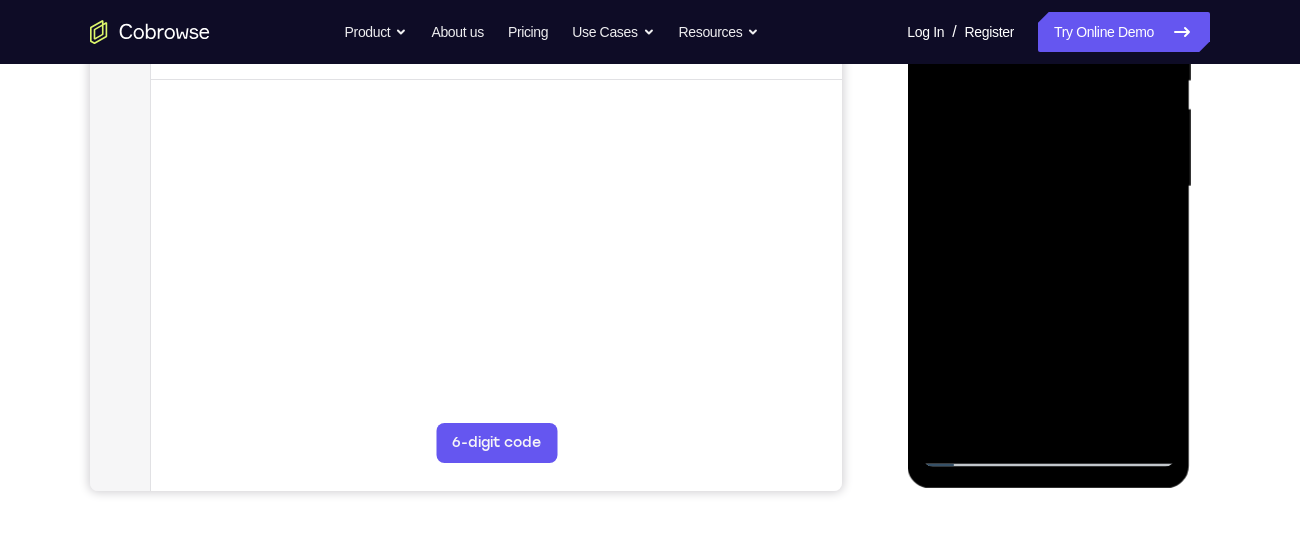 click at bounding box center [1048, 187] 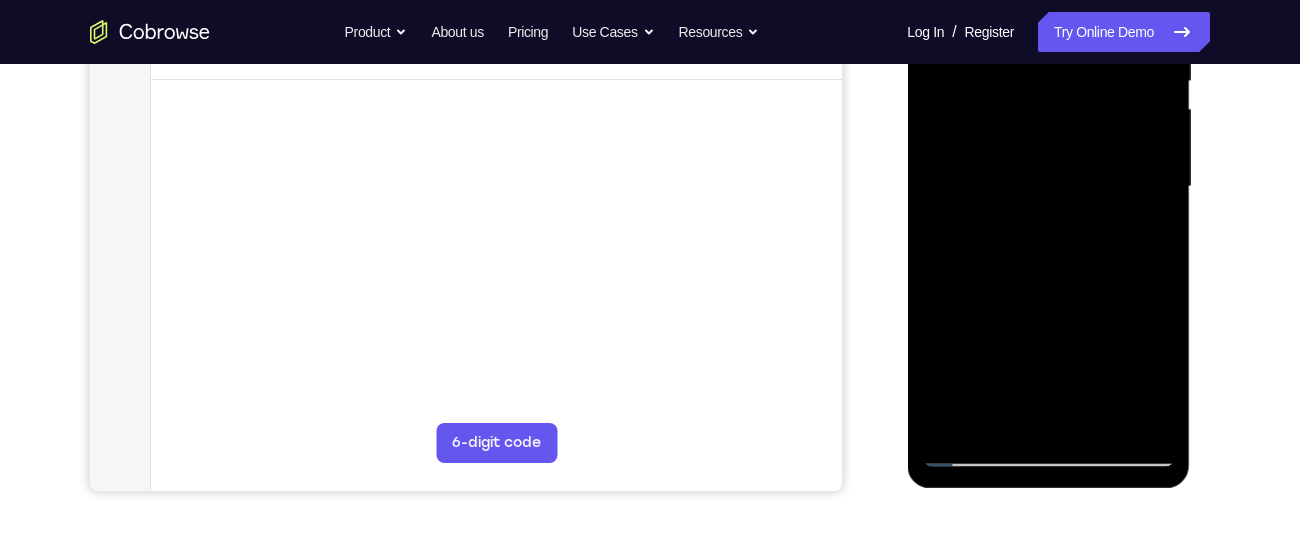 click at bounding box center [1048, 187] 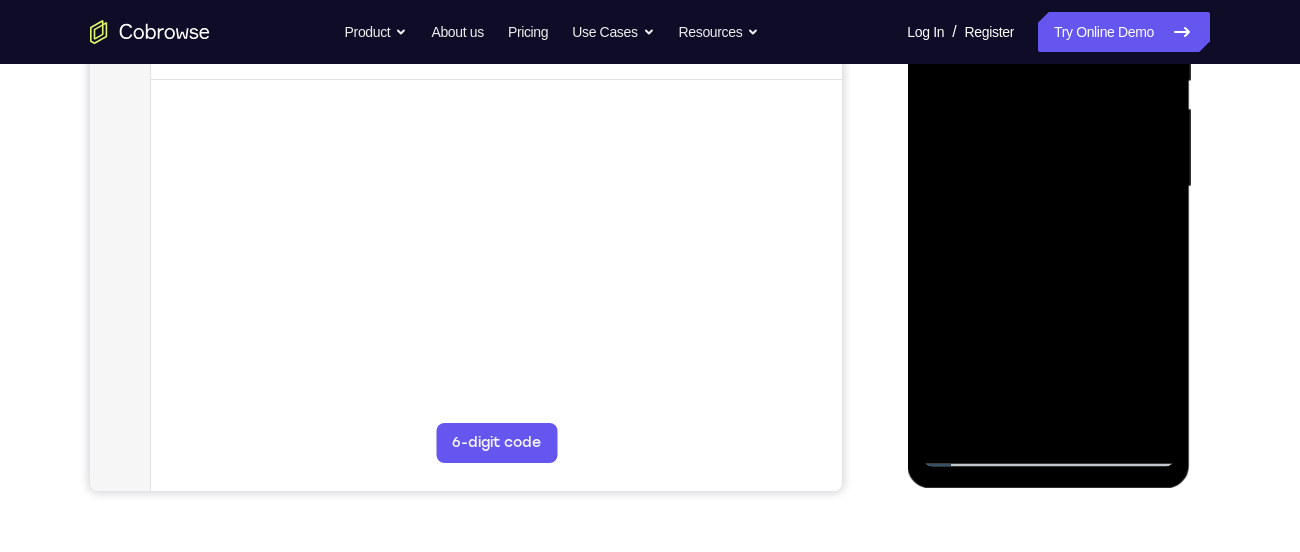 drag, startPoint x: 1061, startPoint y: 264, endPoint x: 1057, endPoint y: 194, distance: 70.11419 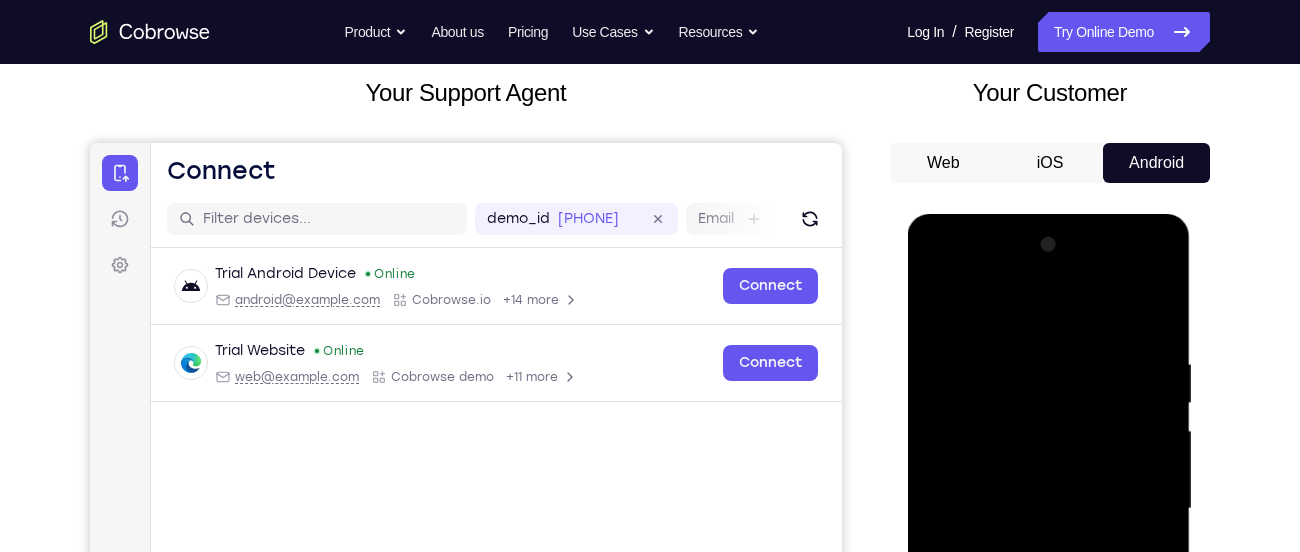 scroll, scrollTop: 116, scrollLeft: 0, axis: vertical 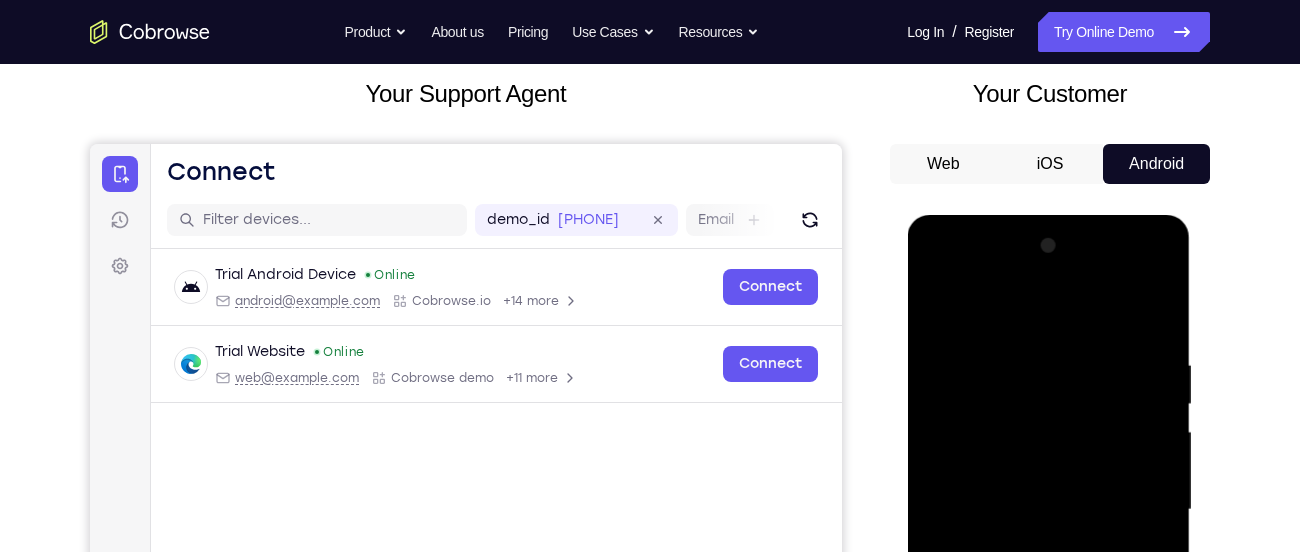 click on "Android" at bounding box center (1156, 164) 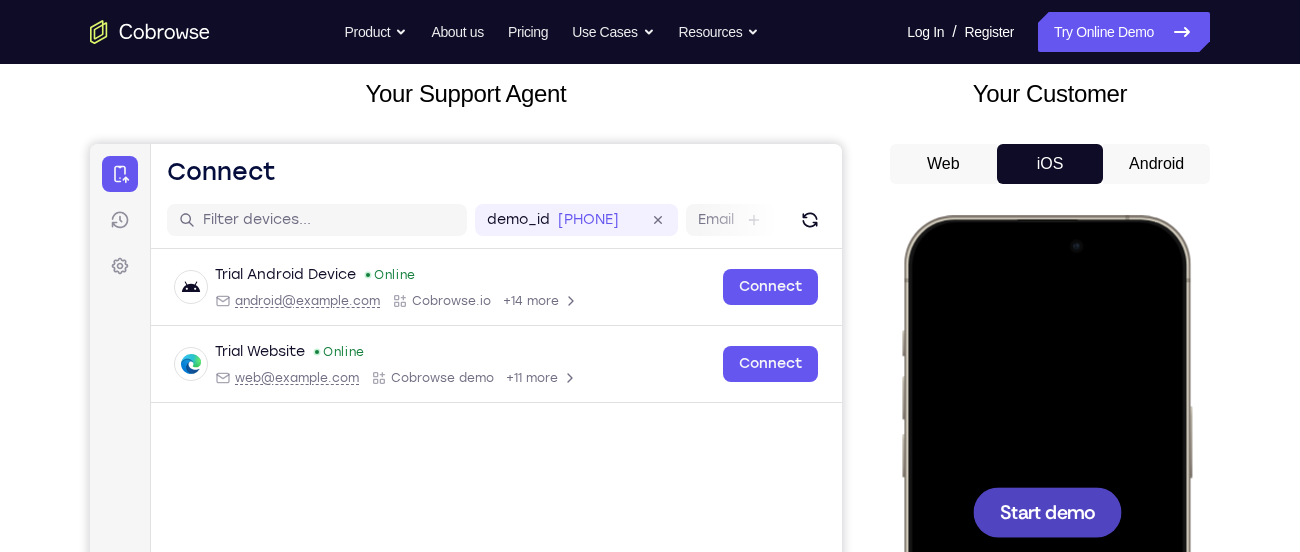 scroll, scrollTop: 0, scrollLeft: 0, axis: both 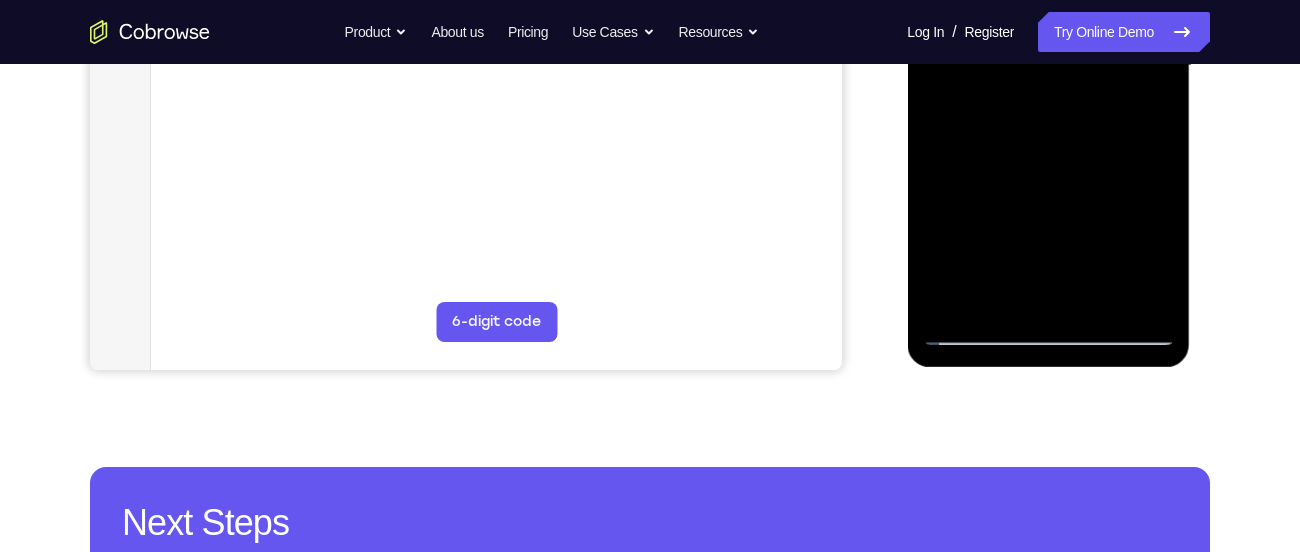 drag, startPoint x: 1071, startPoint y: 307, endPoint x: 1085, endPoint y: 218, distance: 90.0944 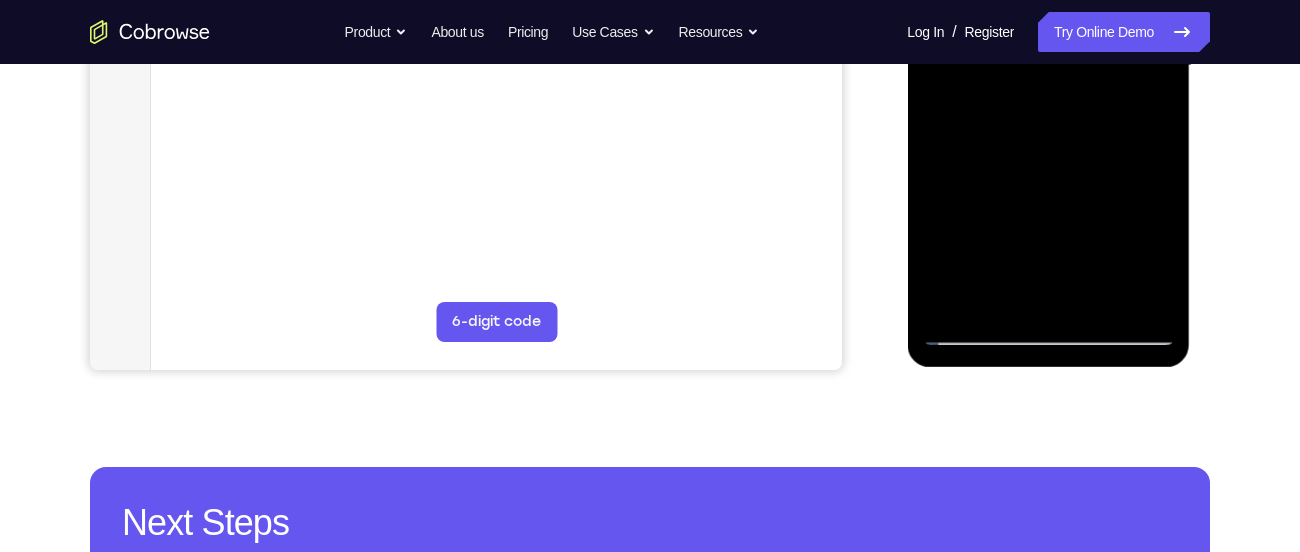 drag, startPoint x: 1086, startPoint y: 280, endPoint x: 1111, endPoint y: 152, distance: 130.41856 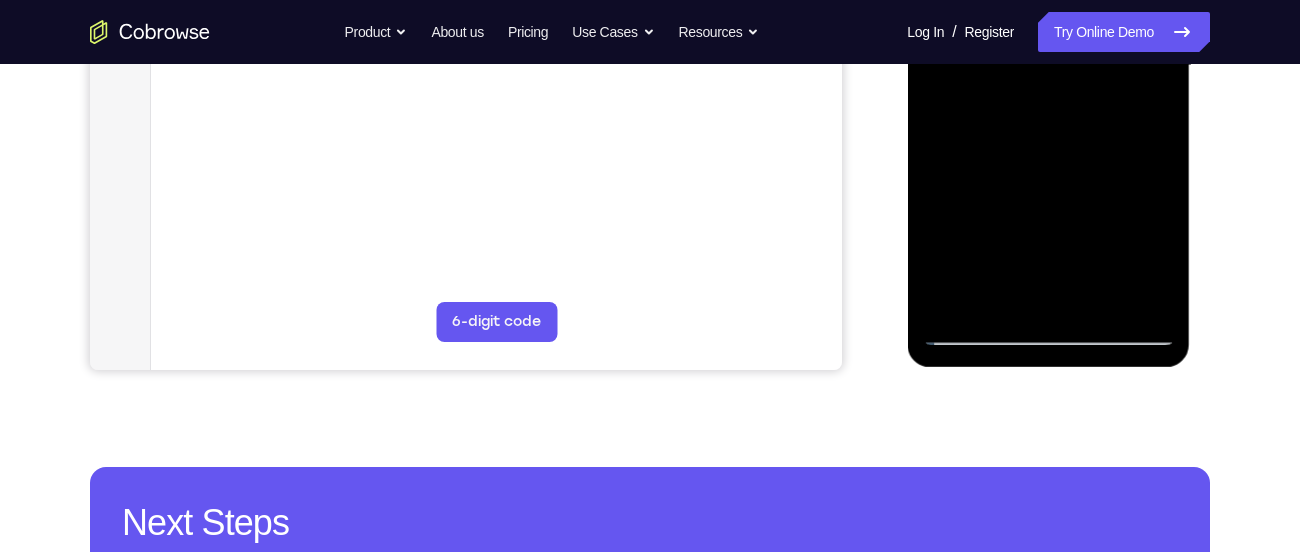 click at bounding box center [1048, 66] 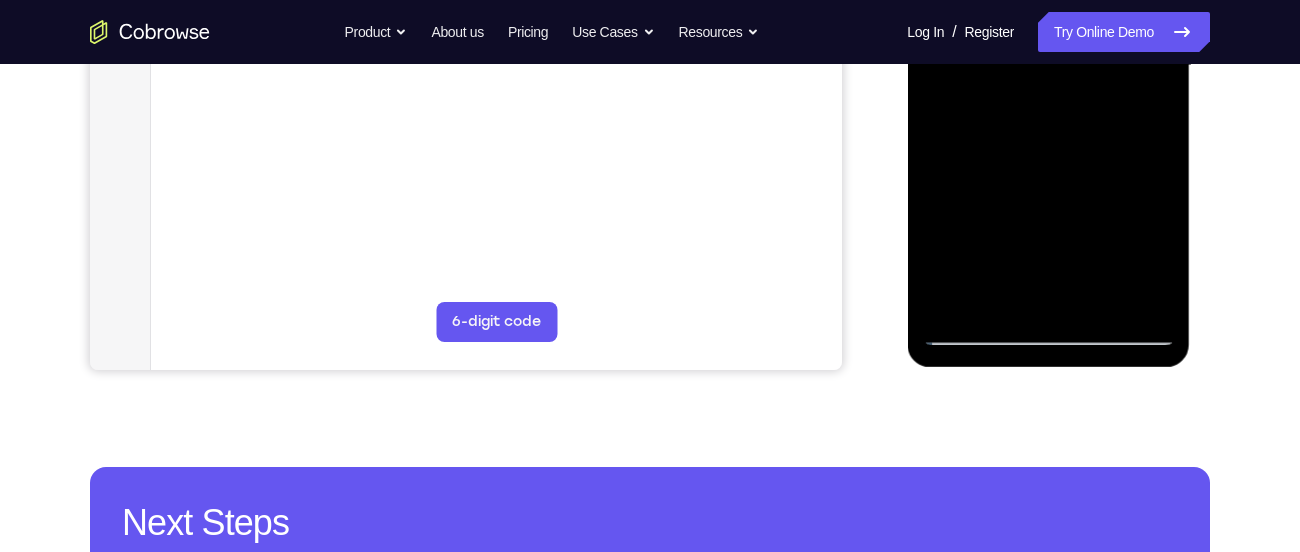 click at bounding box center (1048, 66) 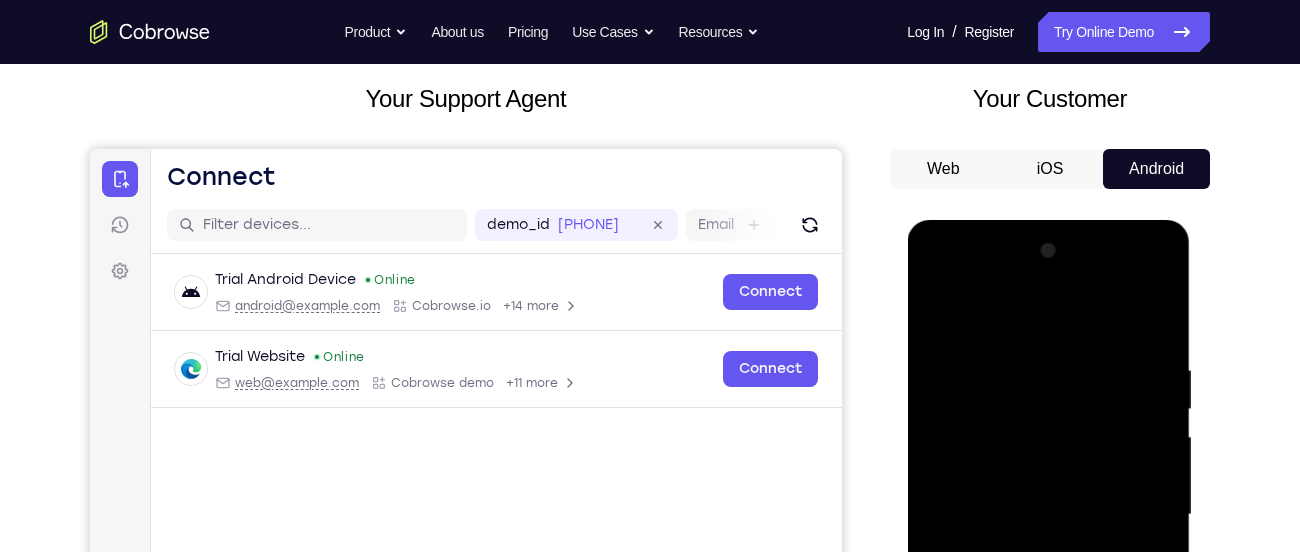 scroll, scrollTop: 110, scrollLeft: 0, axis: vertical 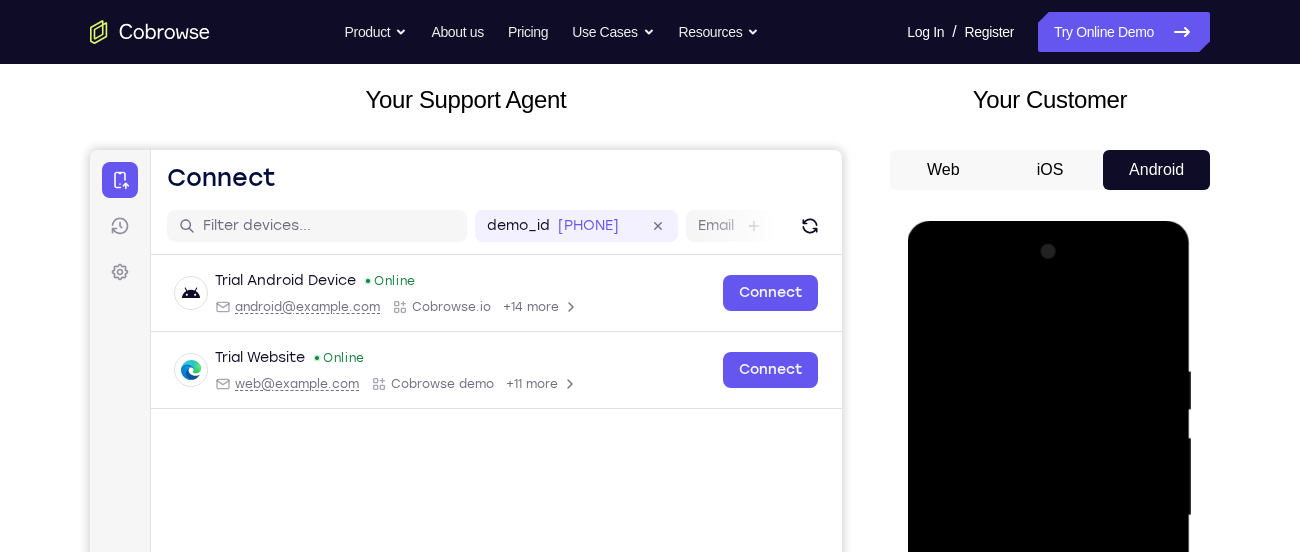 click on "Android" at bounding box center (1156, 170) 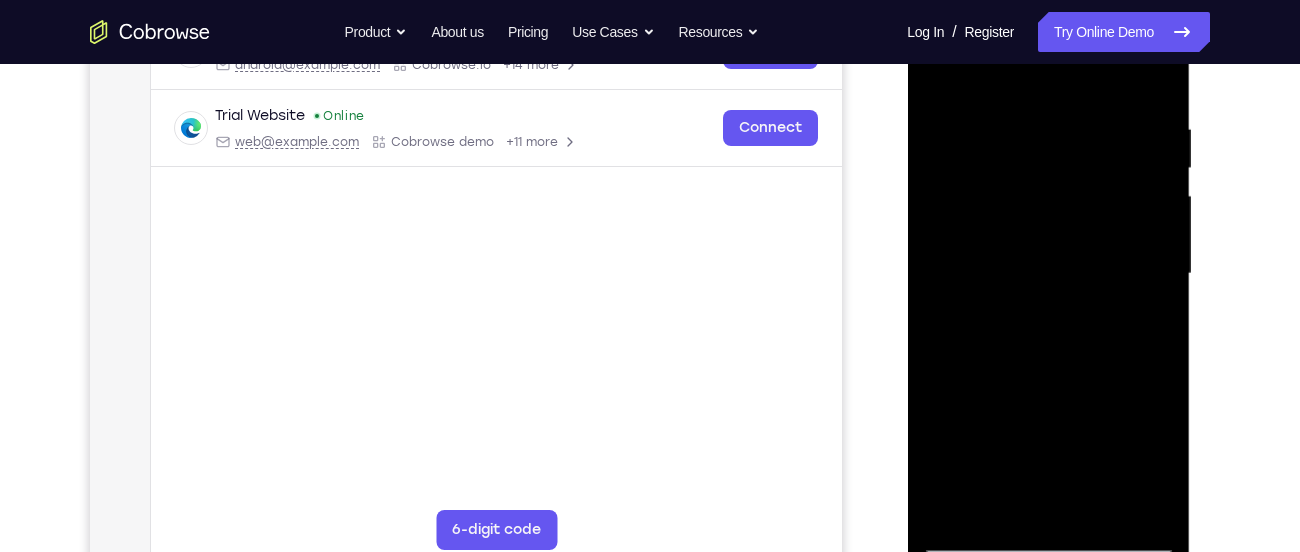 scroll, scrollTop: 392, scrollLeft: 0, axis: vertical 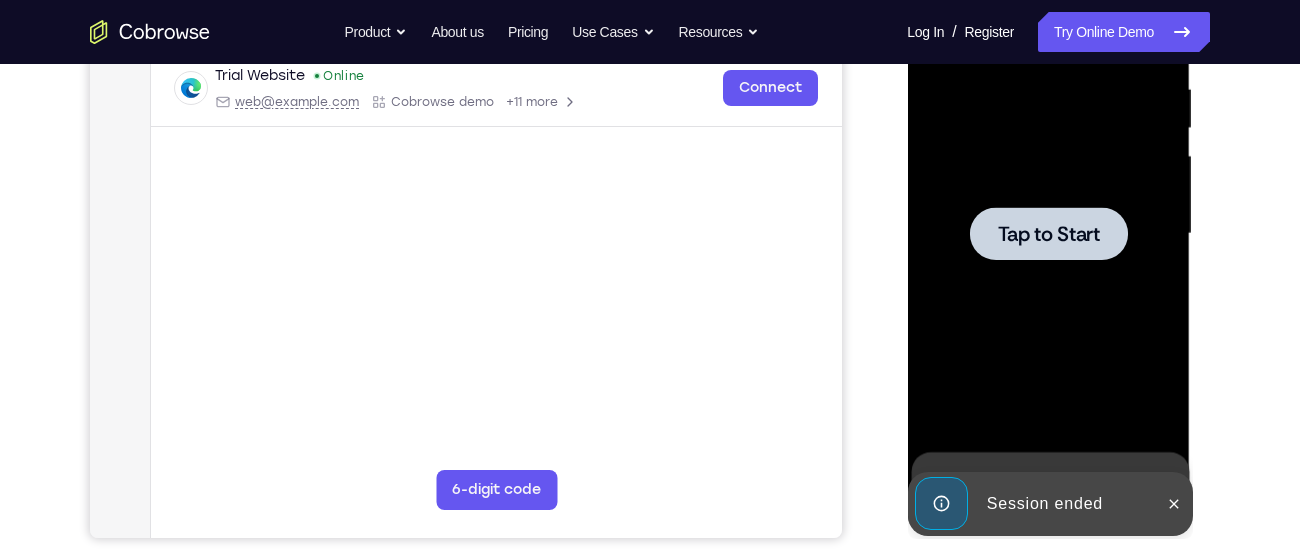 click on "Tap to Start" at bounding box center (1048, 234) 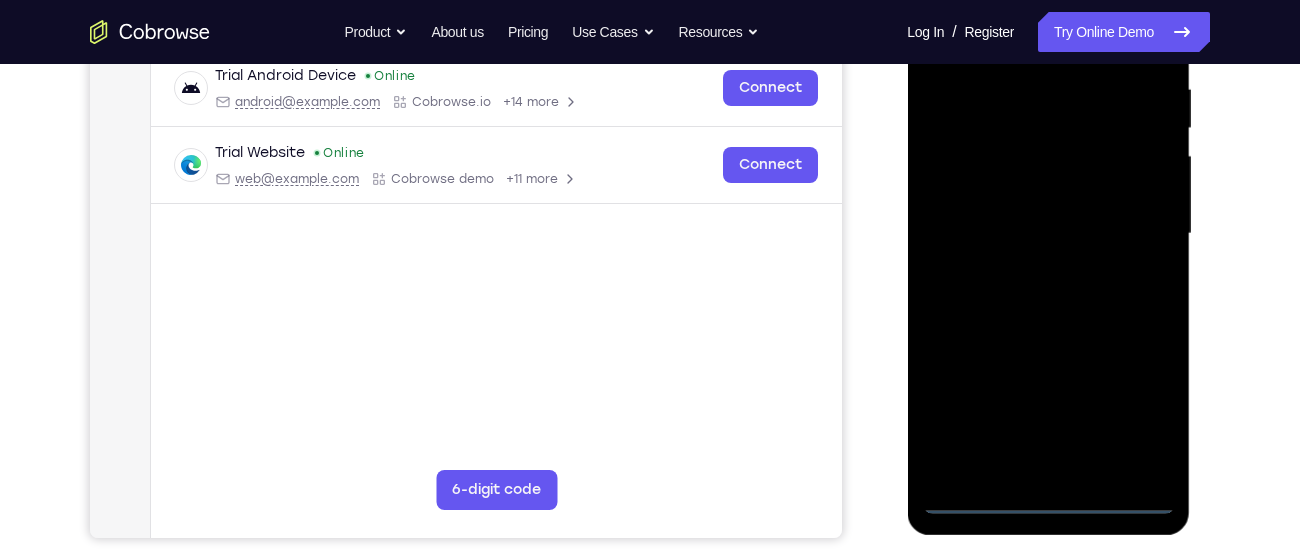 click at bounding box center (1048, 234) 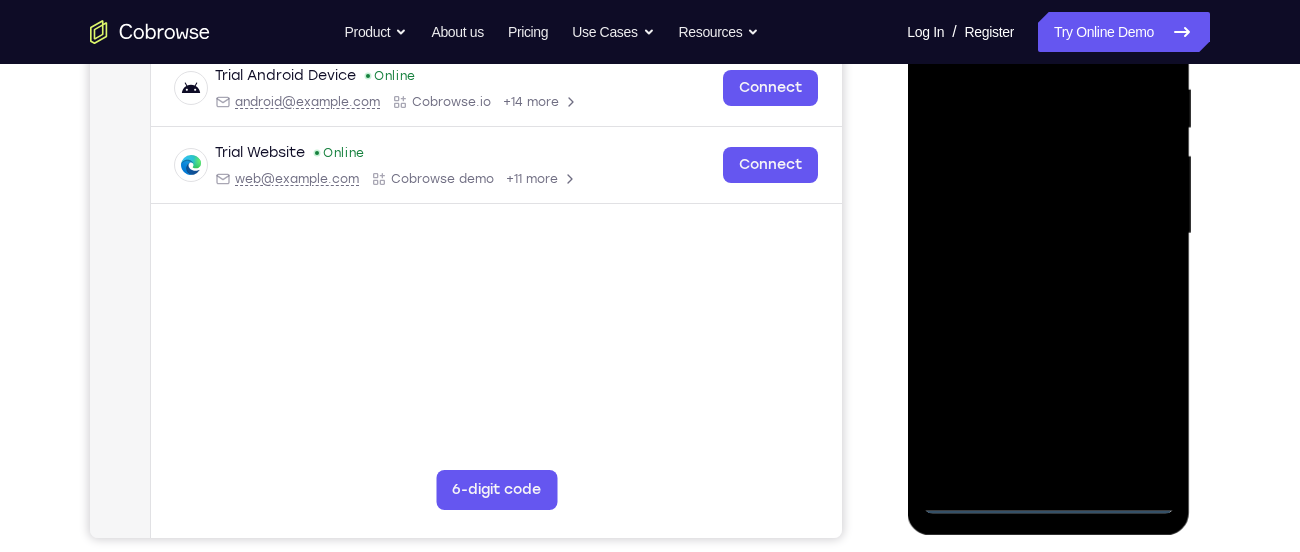 click at bounding box center [1048, 234] 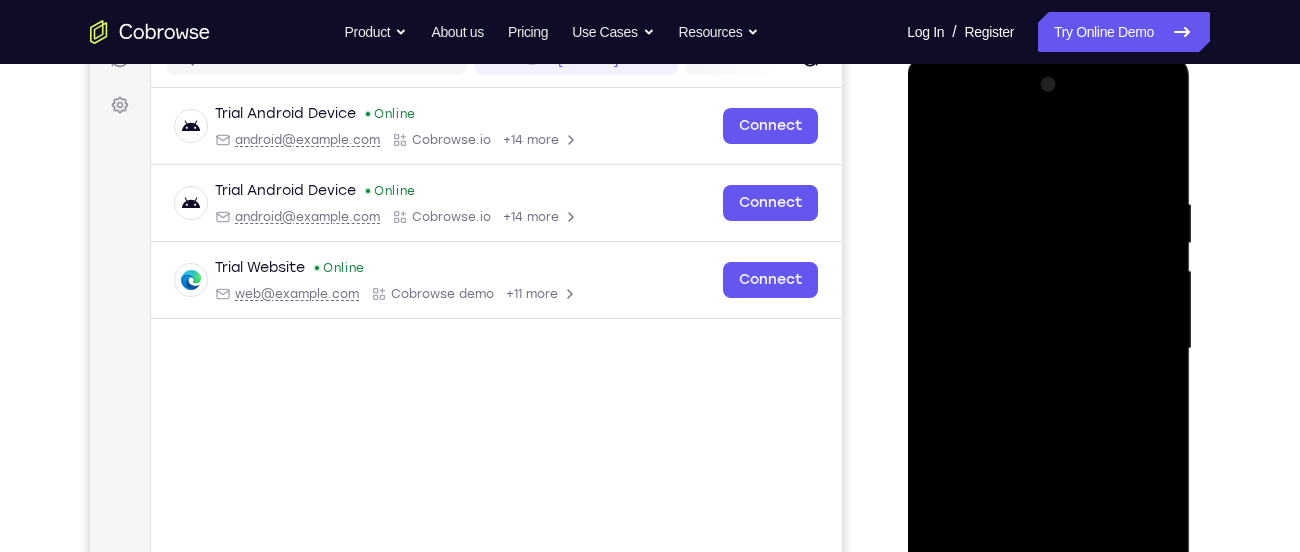 scroll, scrollTop: 276, scrollLeft: 0, axis: vertical 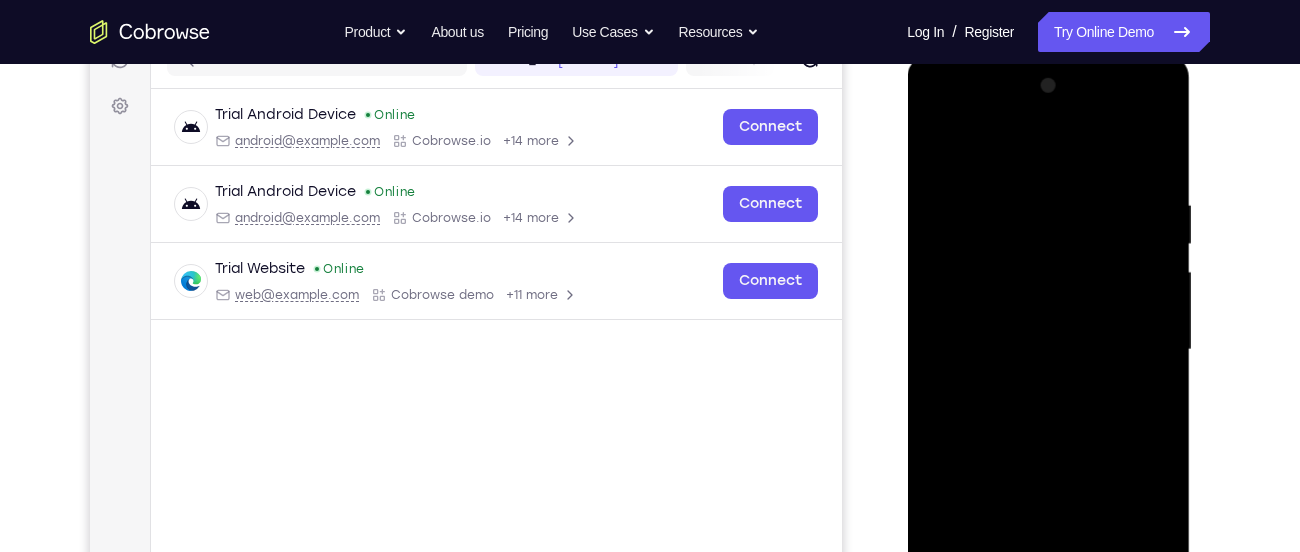 click at bounding box center [1048, 350] 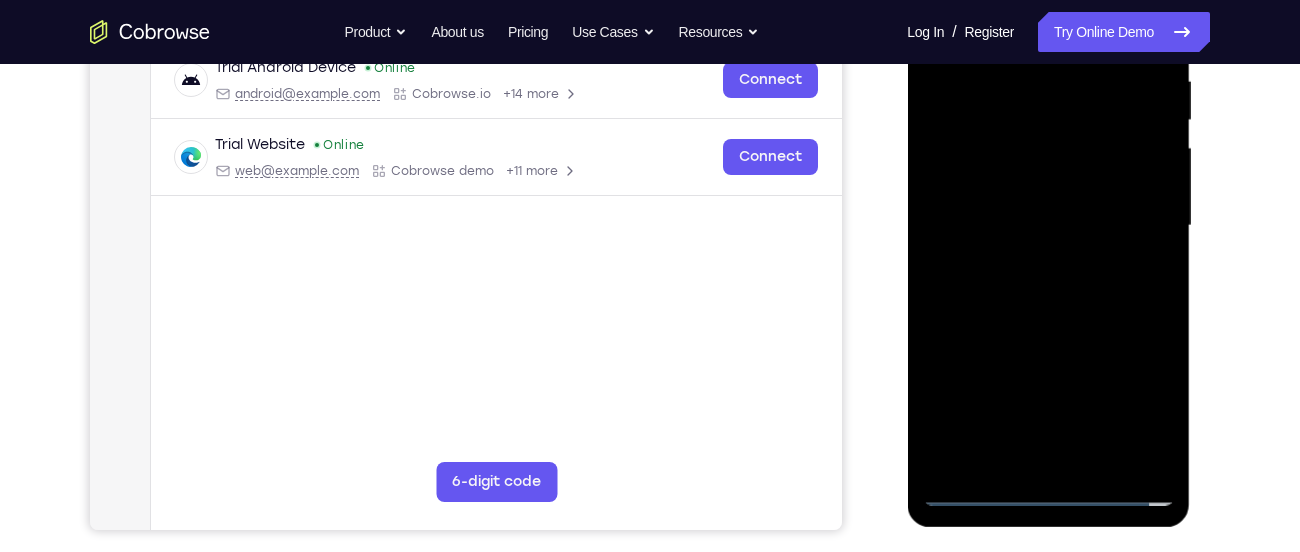 scroll, scrollTop: 401, scrollLeft: 0, axis: vertical 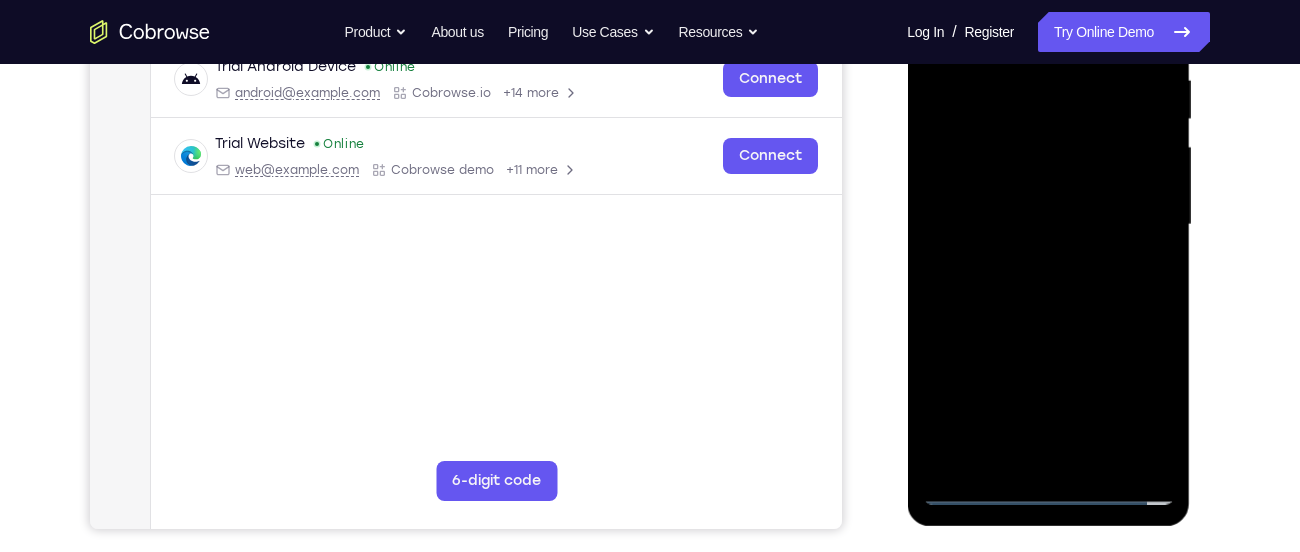 drag, startPoint x: 1094, startPoint y: 260, endPoint x: 1029, endPoint y: 194, distance: 92.63369 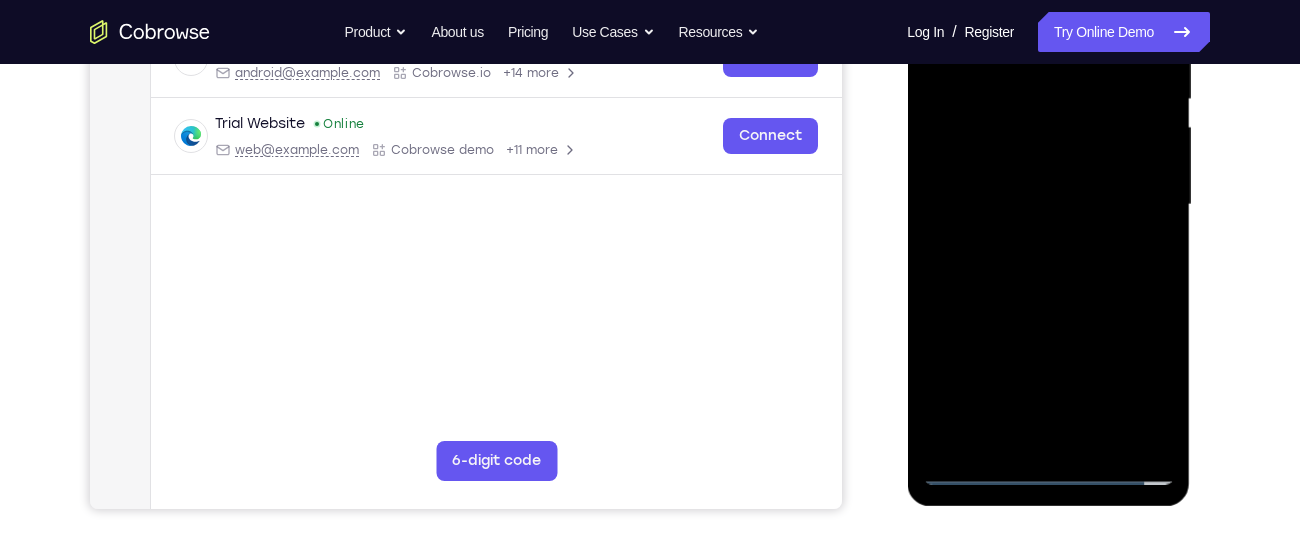 scroll, scrollTop: 424, scrollLeft: 0, axis: vertical 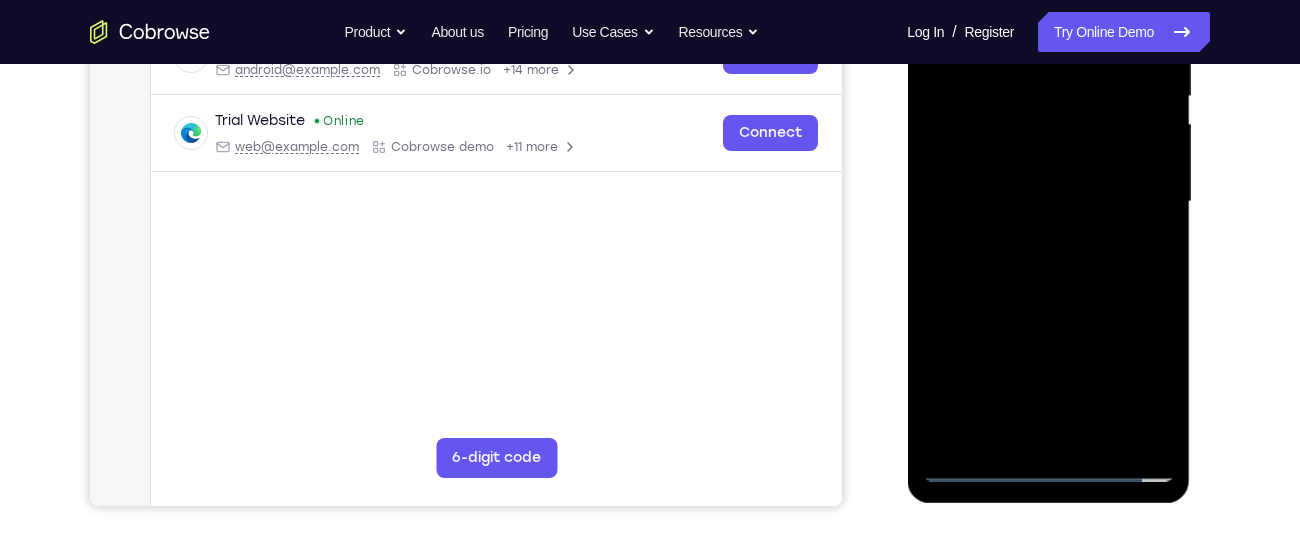drag, startPoint x: 1076, startPoint y: 375, endPoint x: 1072, endPoint y: 235, distance: 140.05713 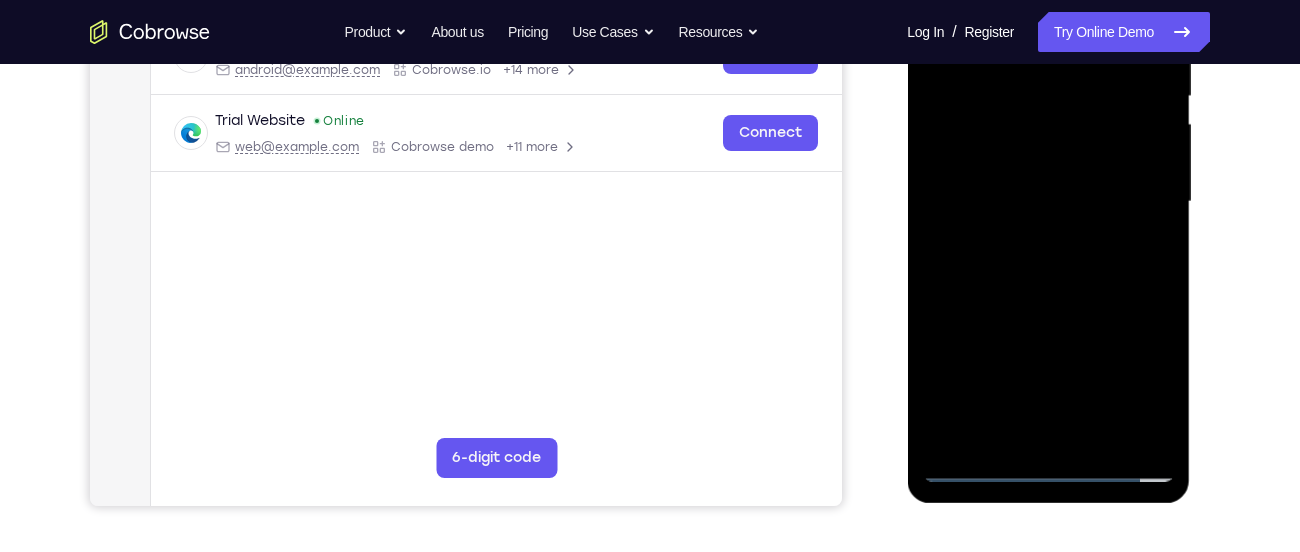 drag, startPoint x: 1073, startPoint y: 433, endPoint x: 1100, endPoint y: 185, distance: 249.46542 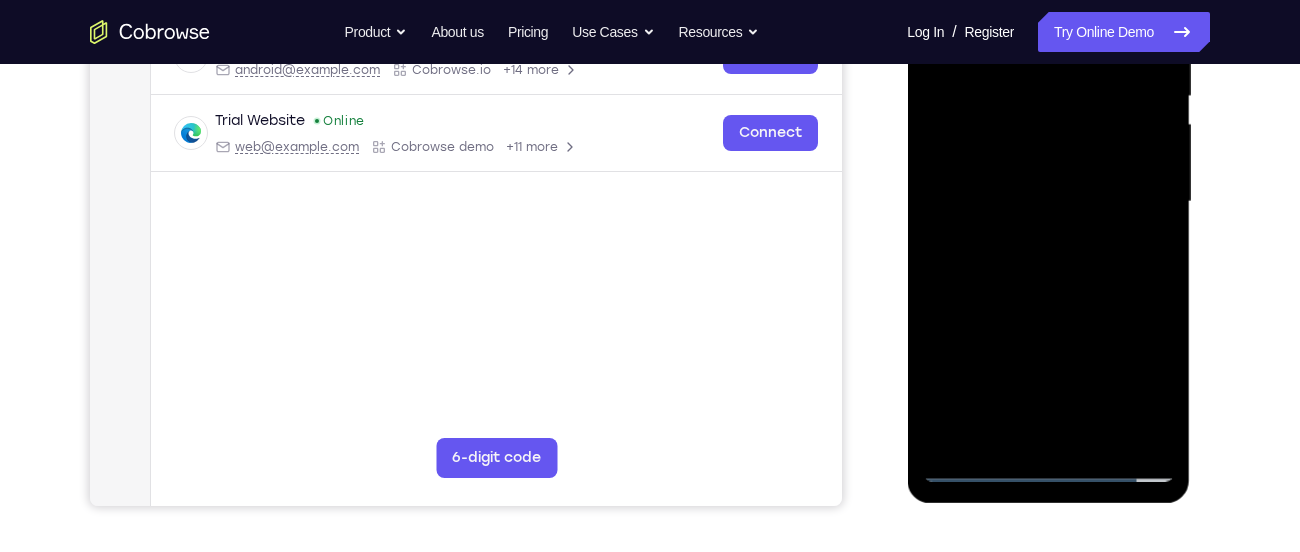 drag, startPoint x: 1089, startPoint y: 349, endPoint x: 2005, endPoint y: -41, distance: 995.5682 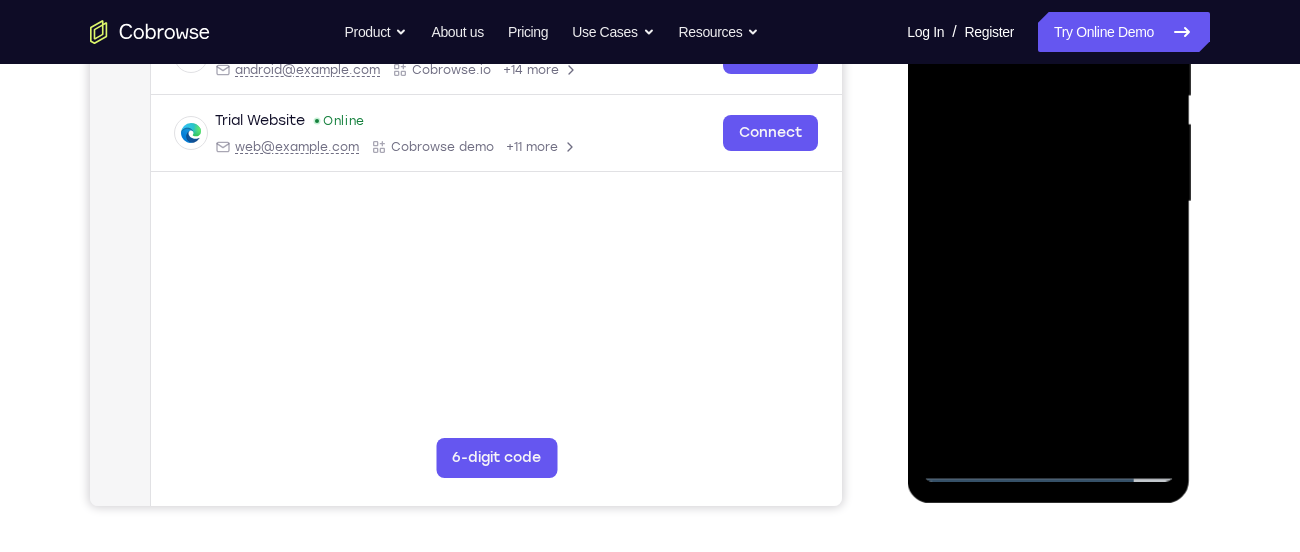 drag, startPoint x: 1053, startPoint y: 370, endPoint x: 1083, endPoint y: 148, distance: 224.01785 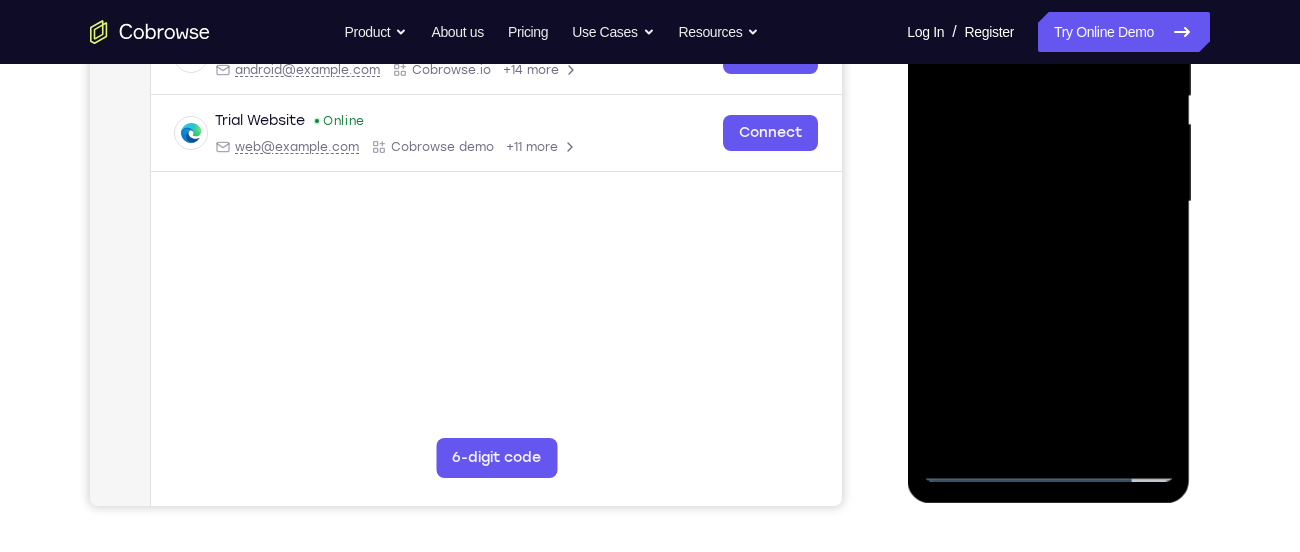 drag, startPoint x: 1077, startPoint y: 250, endPoint x: 1108, endPoint y: 512, distance: 263.8276 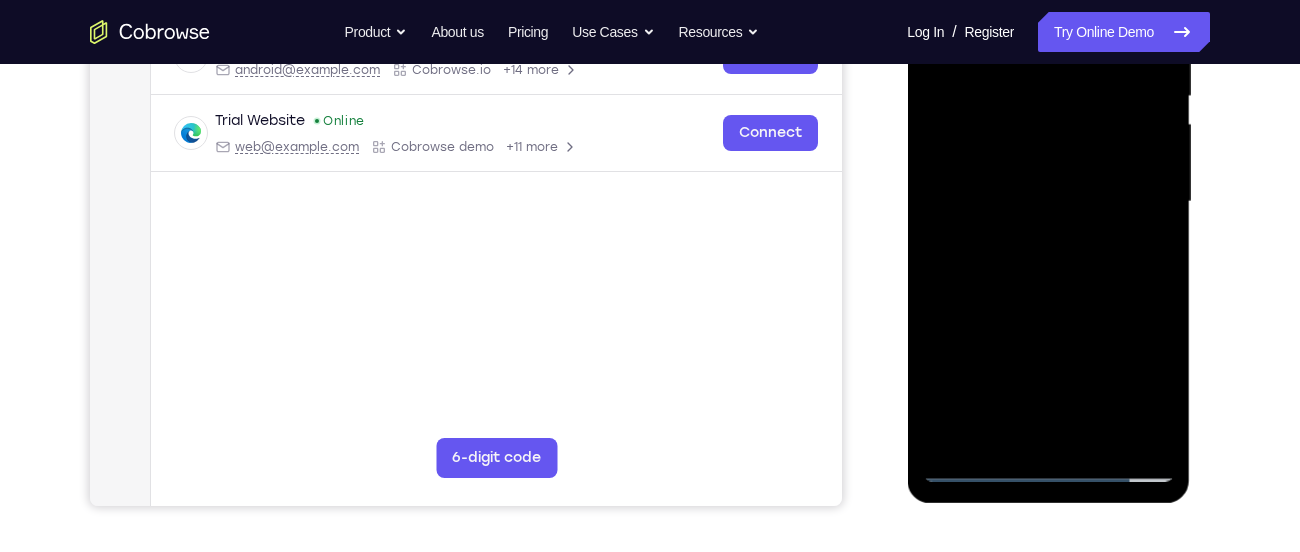 click at bounding box center (1048, 202) 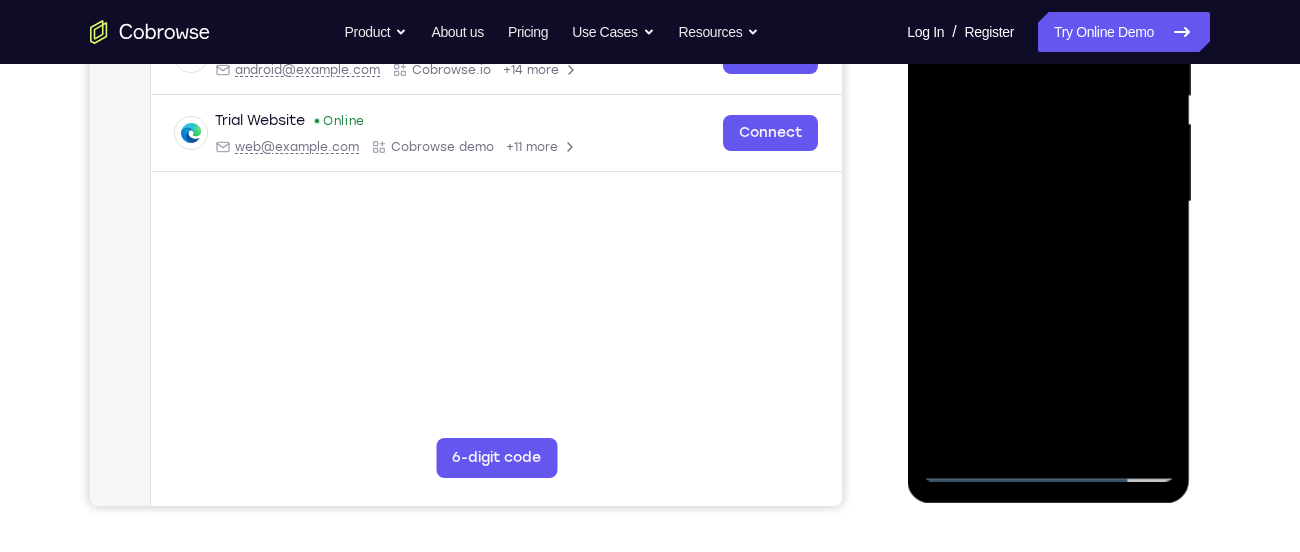 click at bounding box center (1048, 202) 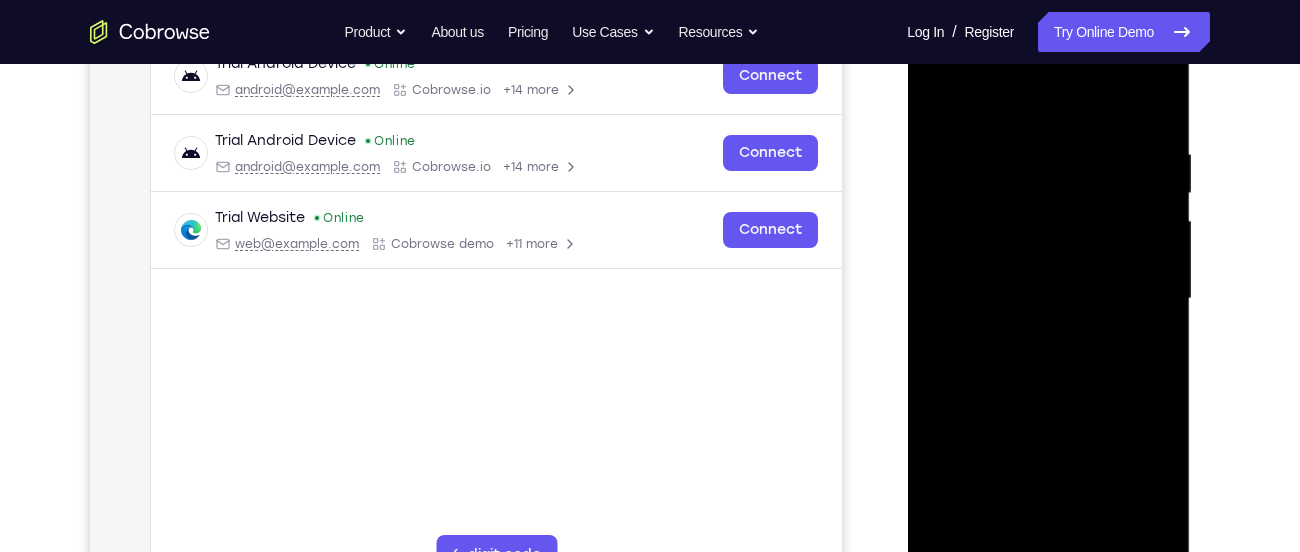 scroll, scrollTop: 314, scrollLeft: 0, axis: vertical 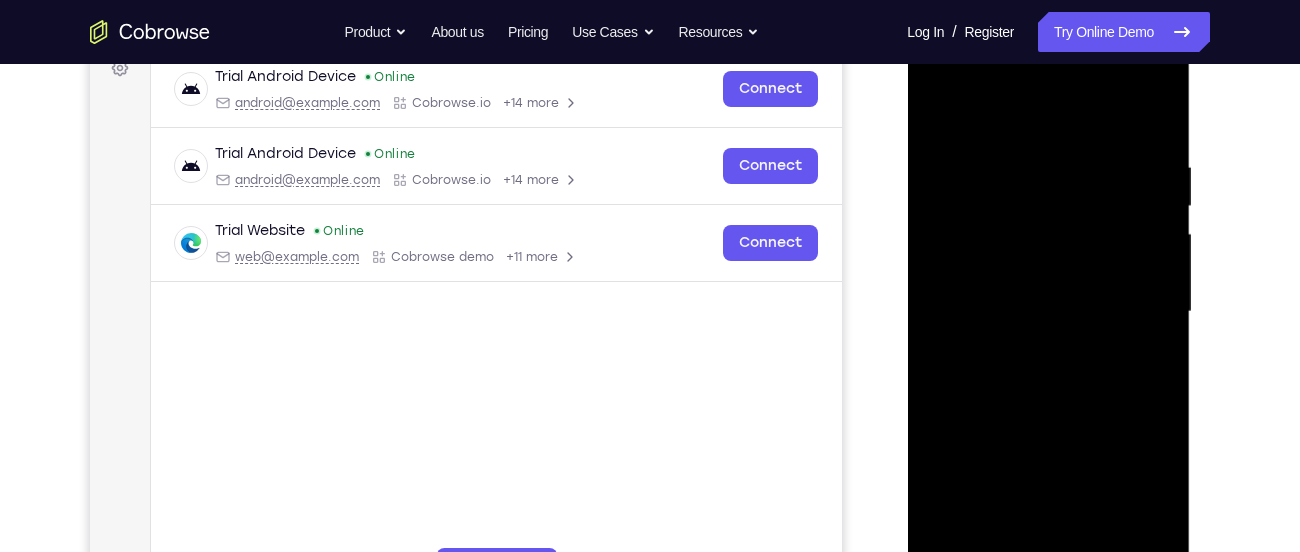 click at bounding box center [1048, 312] 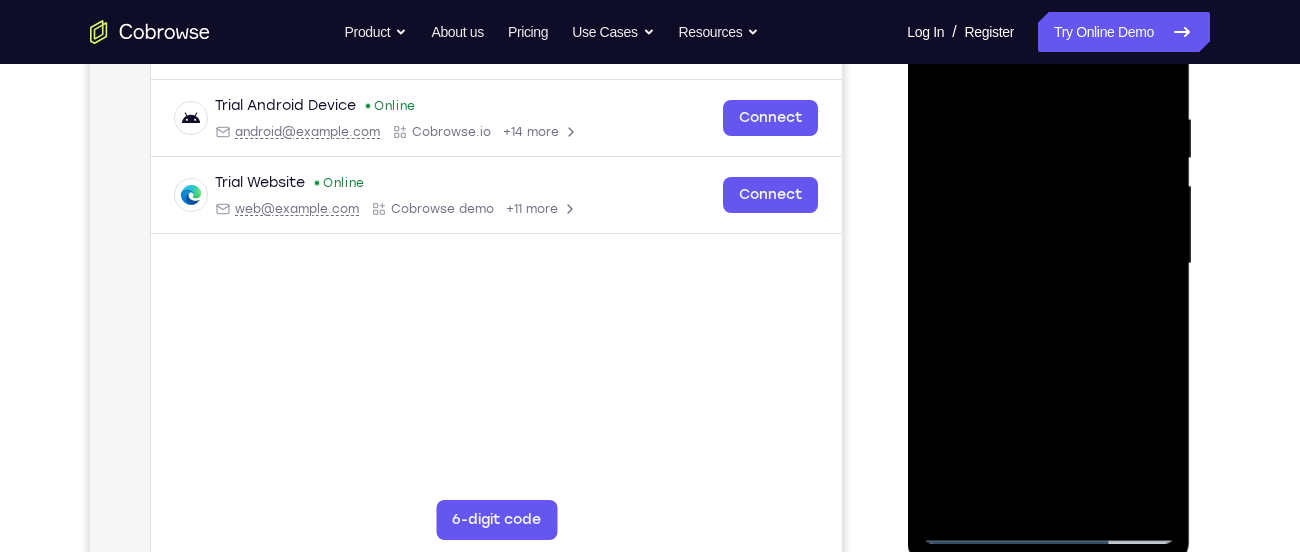 scroll, scrollTop: 365, scrollLeft: 0, axis: vertical 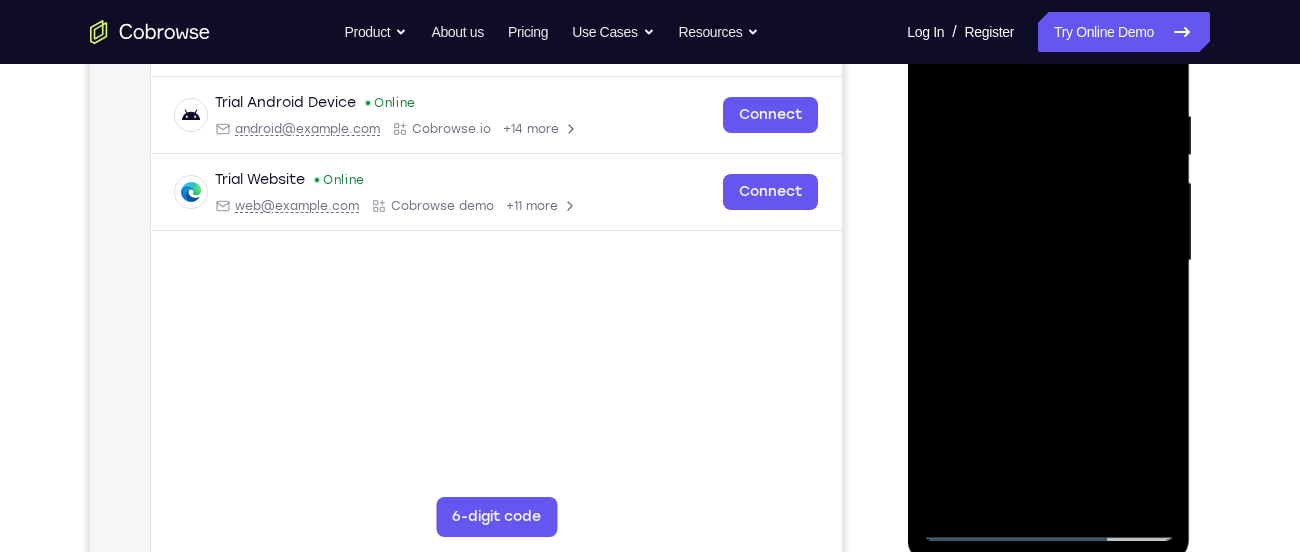drag, startPoint x: 1036, startPoint y: 312, endPoint x: 1045, endPoint y: 226, distance: 86.46965 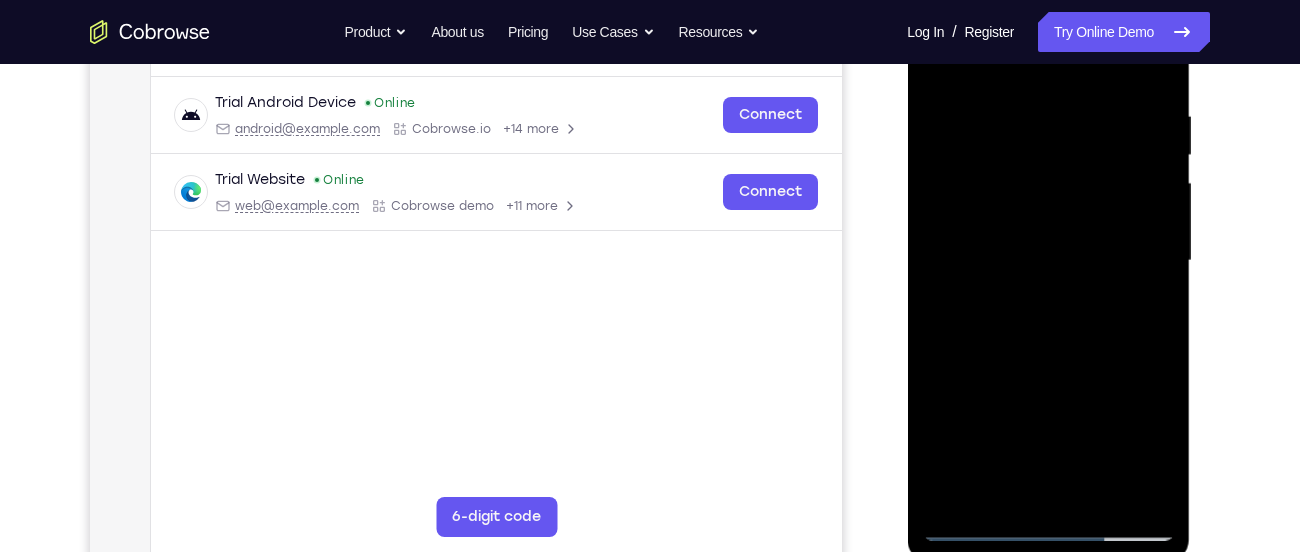 drag, startPoint x: 1084, startPoint y: 378, endPoint x: 1131, endPoint y: 134, distance: 248.48541 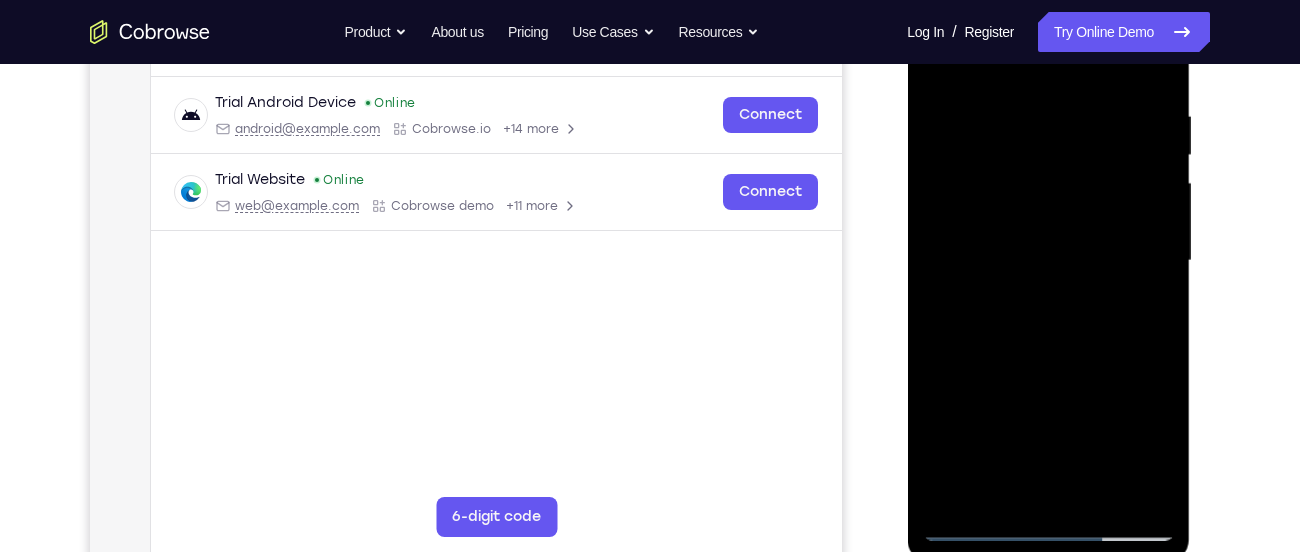 drag, startPoint x: 1127, startPoint y: 340, endPoint x: 1135, endPoint y: 129, distance: 211.15161 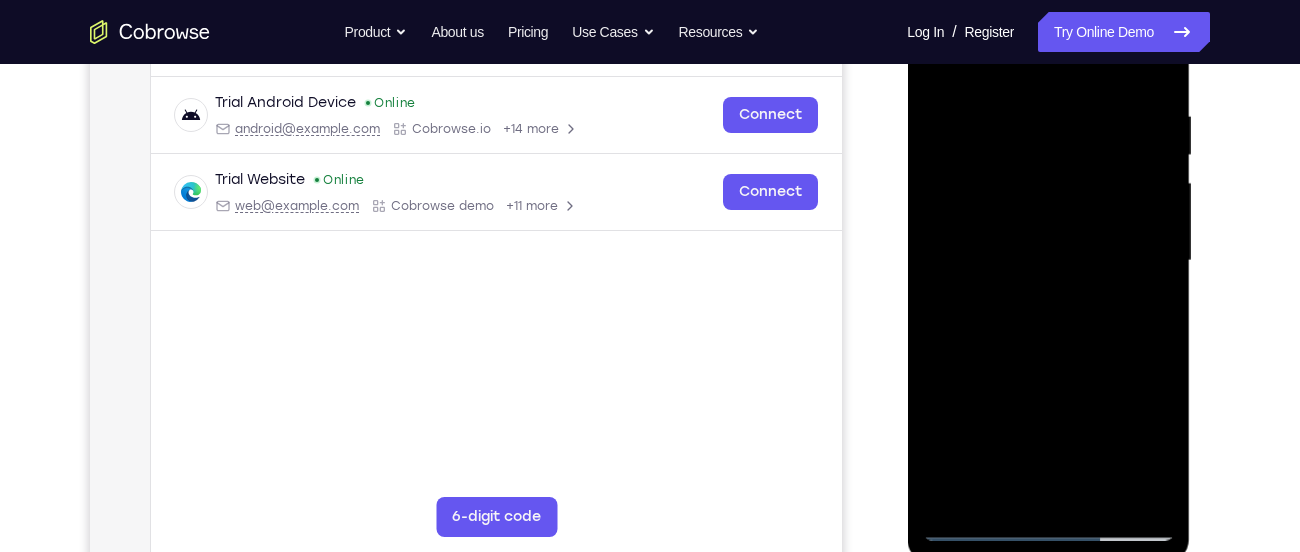 drag, startPoint x: 1110, startPoint y: 315, endPoint x: 1119, endPoint y: 95, distance: 220.18402 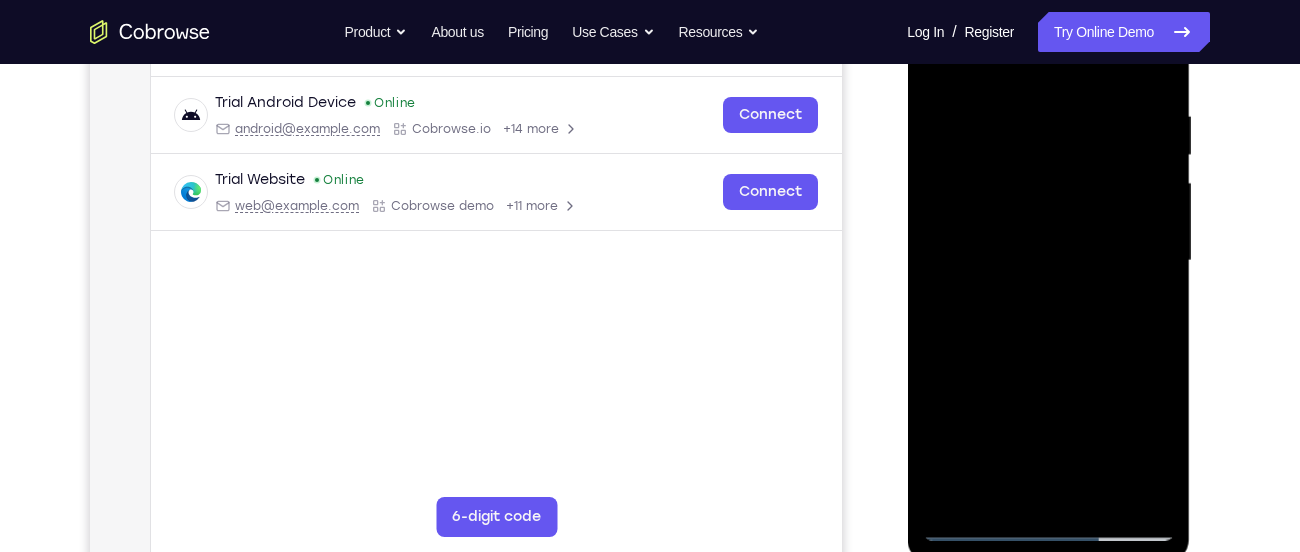 drag, startPoint x: 1090, startPoint y: 358, endPoint x: 1105, endPoint y: 95, distance: 263.4274 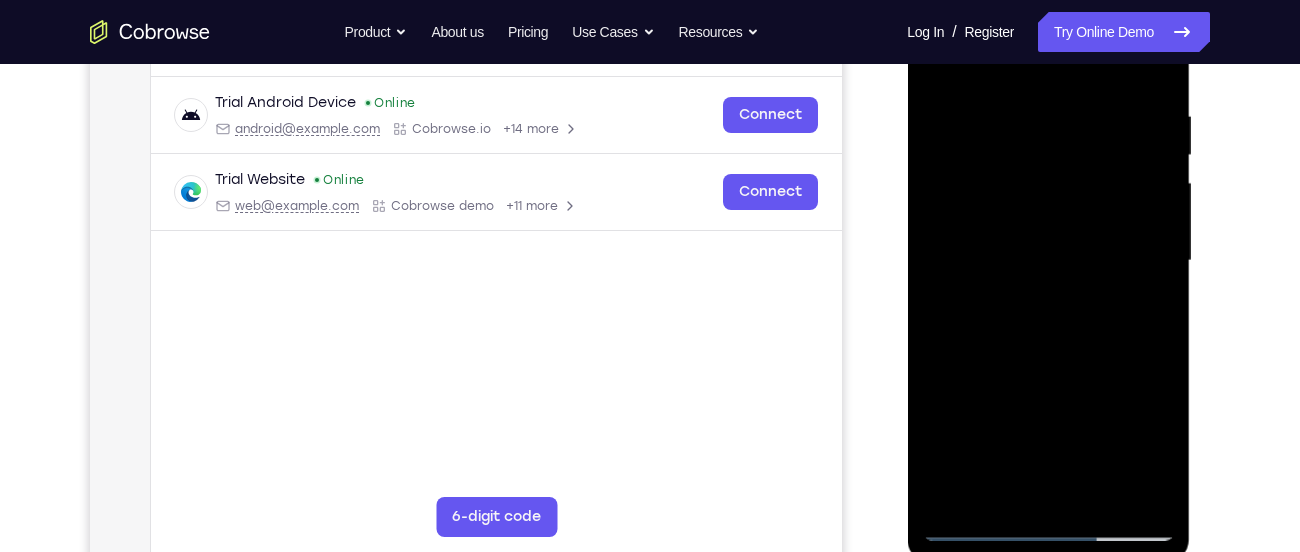 drag, startPoint x: 1107, startPoint y: 162, endPoint x: 1107, endPoint y: 128, distance: 34 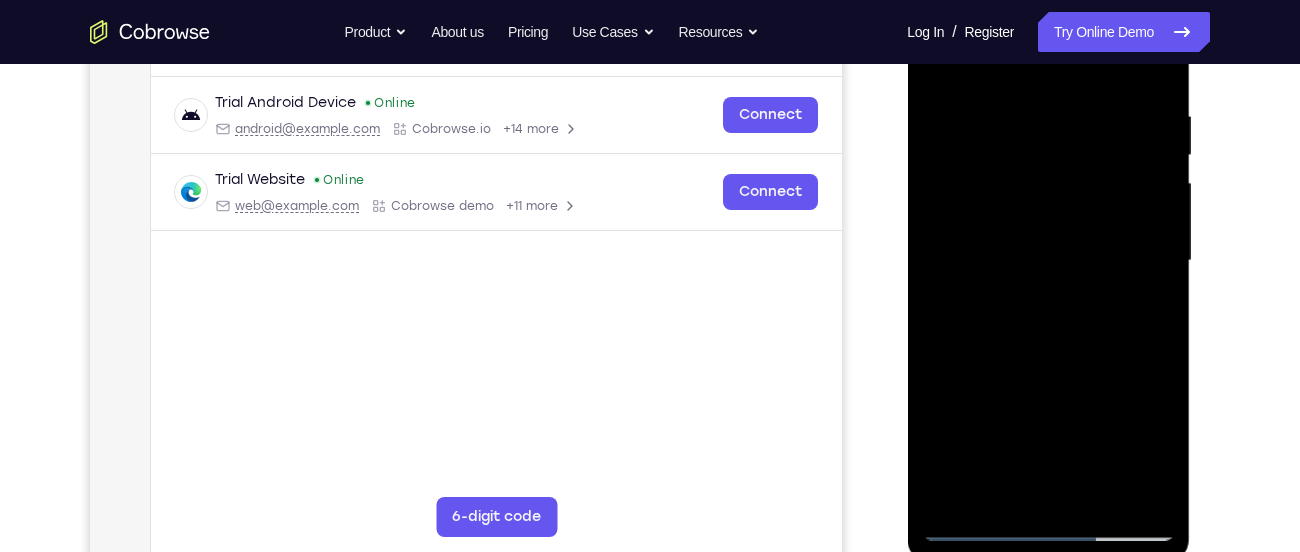 drag, startPoint x: 1096, startPoint y: 310, endPoint x: 1132, endPoint y: 119, distance: 194.36307 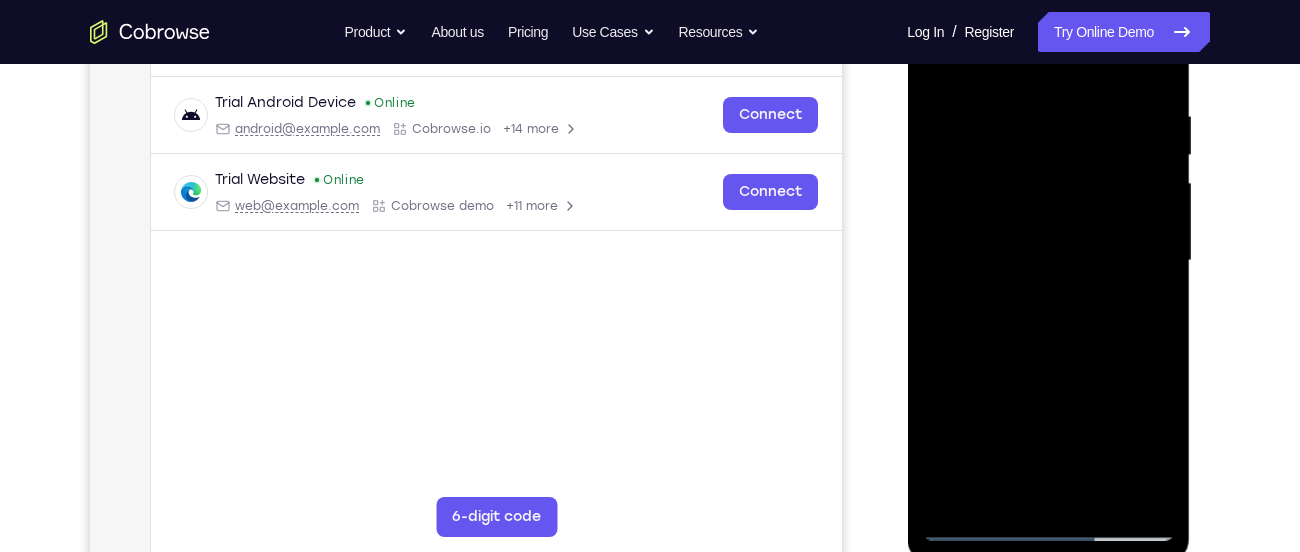 drag, startPoint x: 1112, startPoint y: 313, endPoint x: 1113, endPoint y: 139, distance: 174.00287 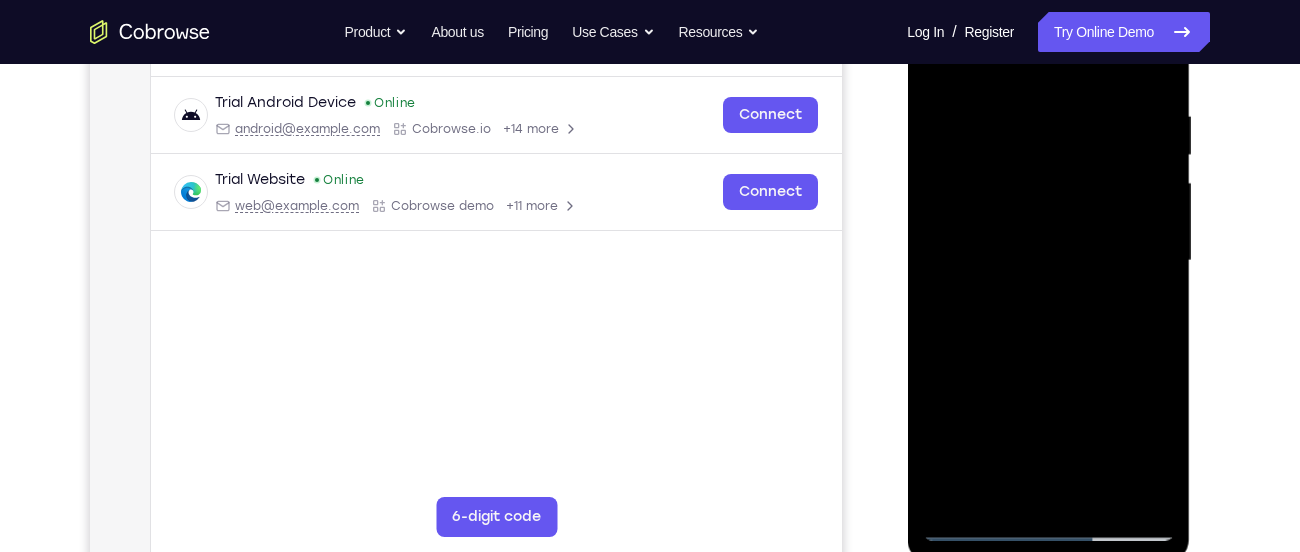 drag, startPoint x: 1113, startPoint y: 139, endPoint x: 1080, endPoint y: 407, distance: 270.02408 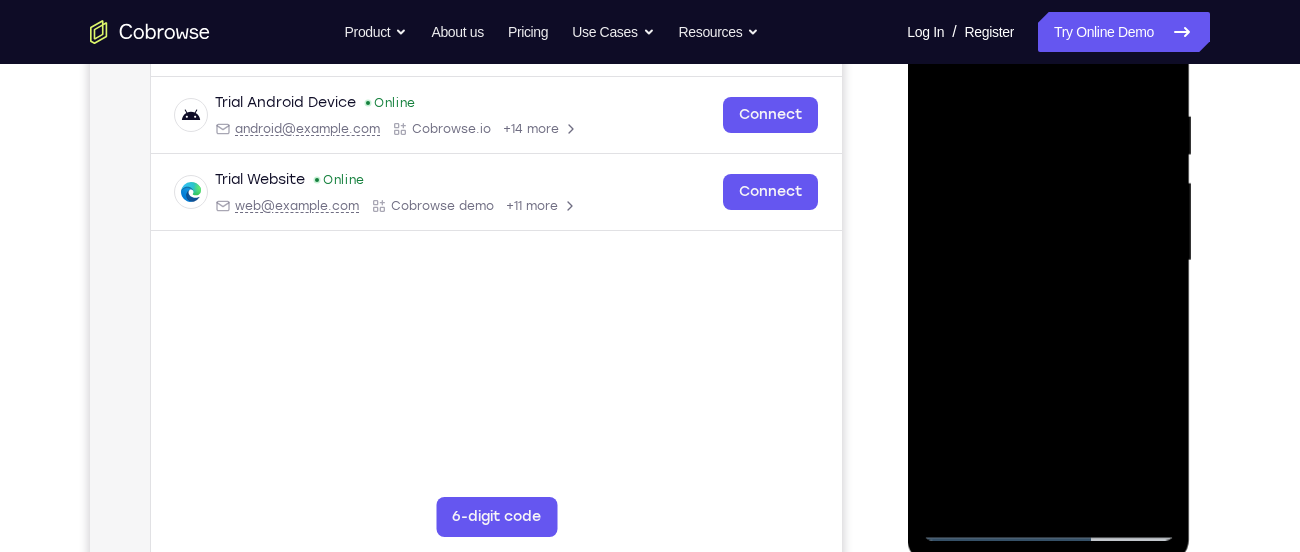 drag, startPoint x: 1071, startPoint y: 156, endPoint x: 1064, endPoint y: 380, distance: 224.10934 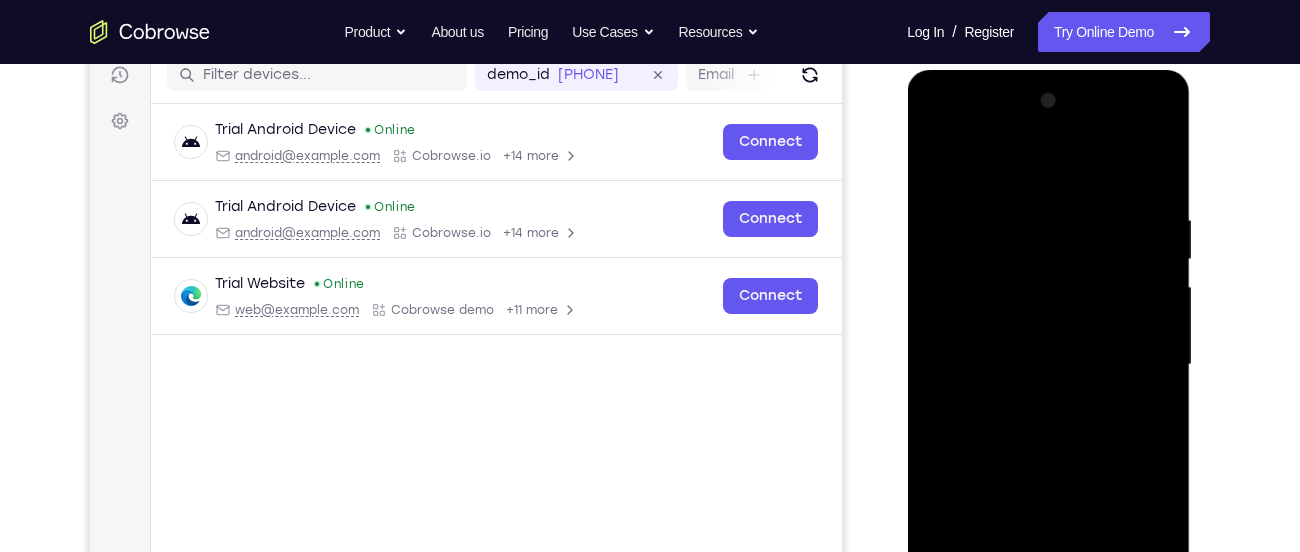 scroll, scrollTop: 260, scrollLeft: 0, axis: vertical 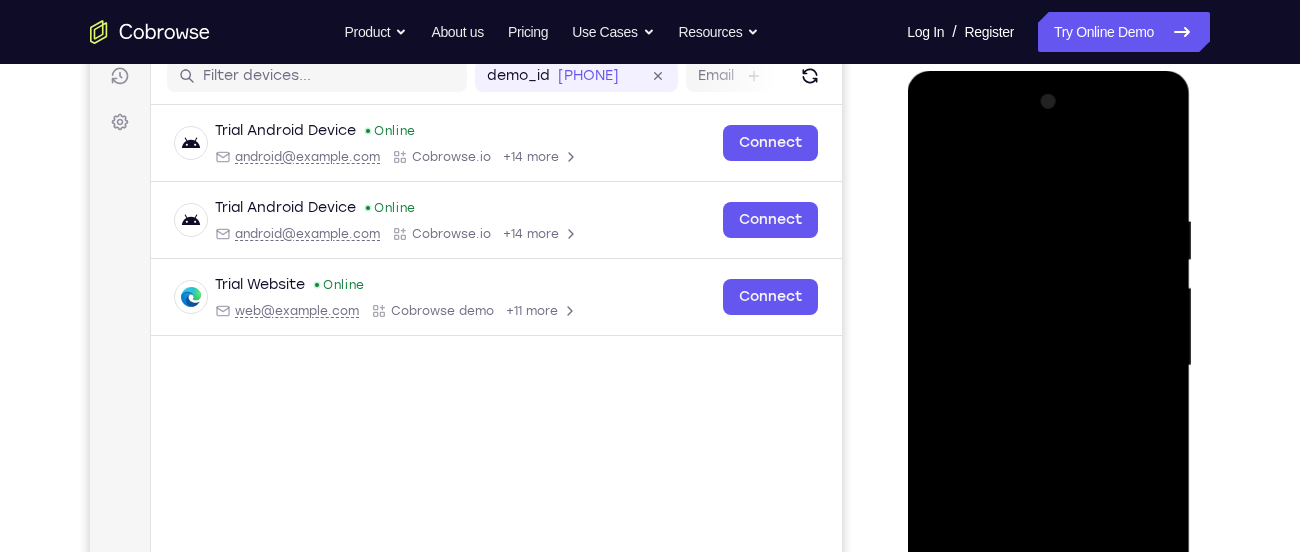 click at bounding box center (1048, 366) 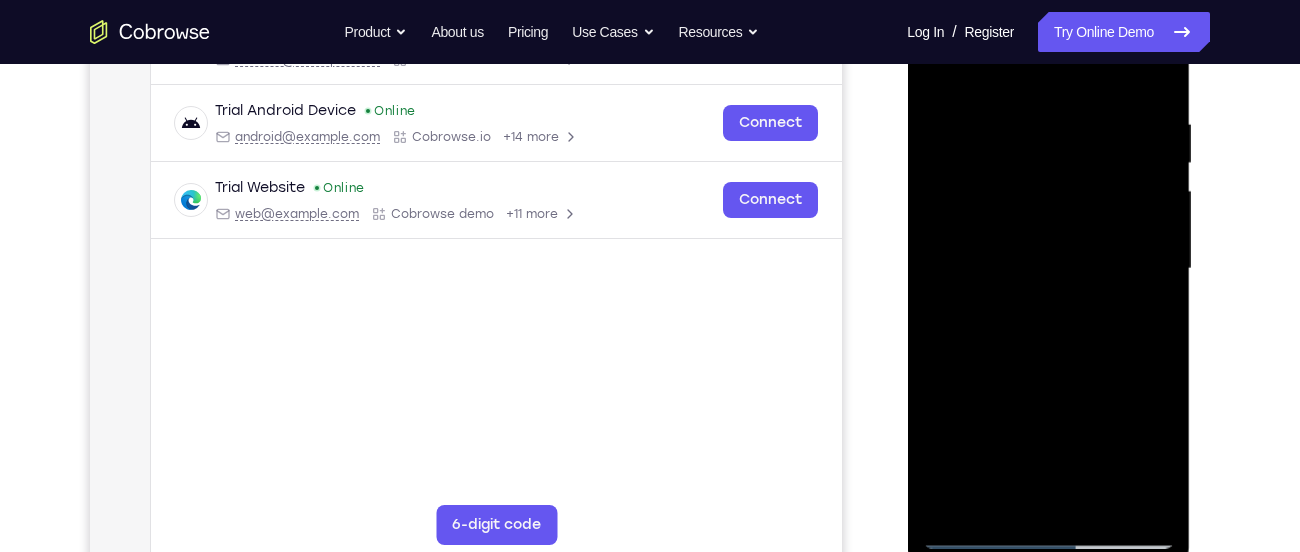 scroll, scrollTop: 360, scrollLeft: 0, axis: vertical 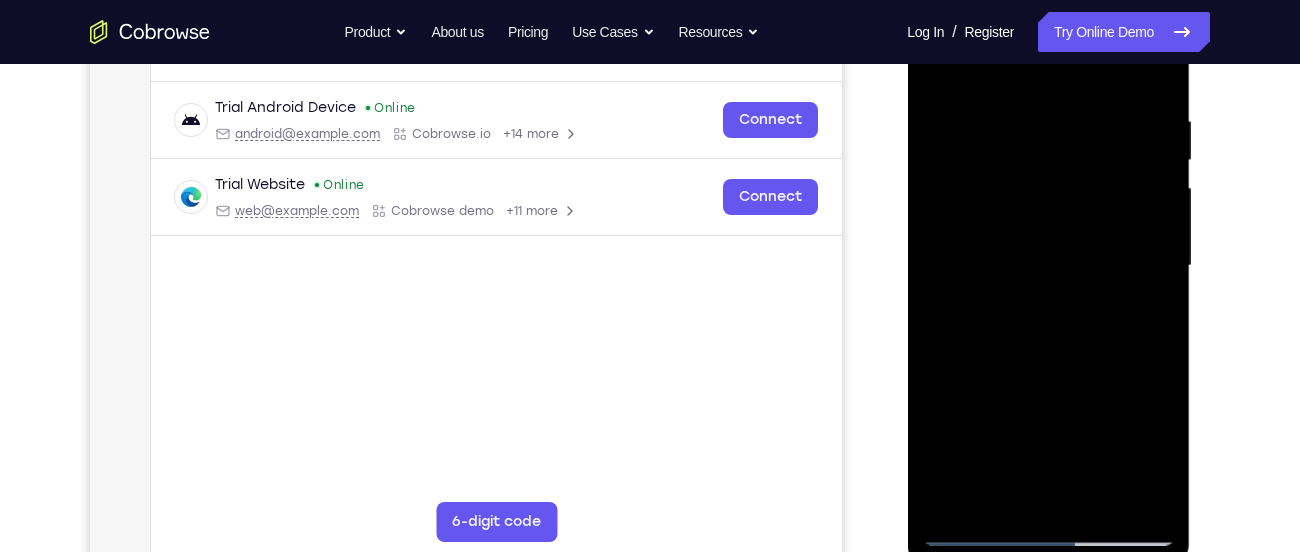 click at bounding box center (1048, 266) 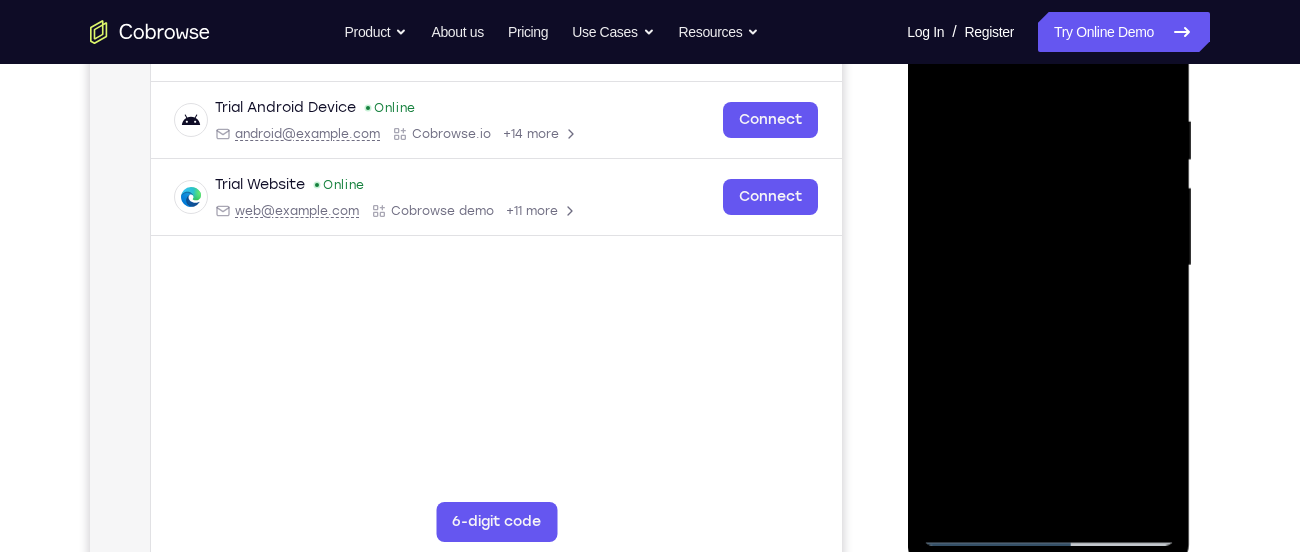 scroll, scrollTop: 363, scrollLeft: 0, axis: vertical 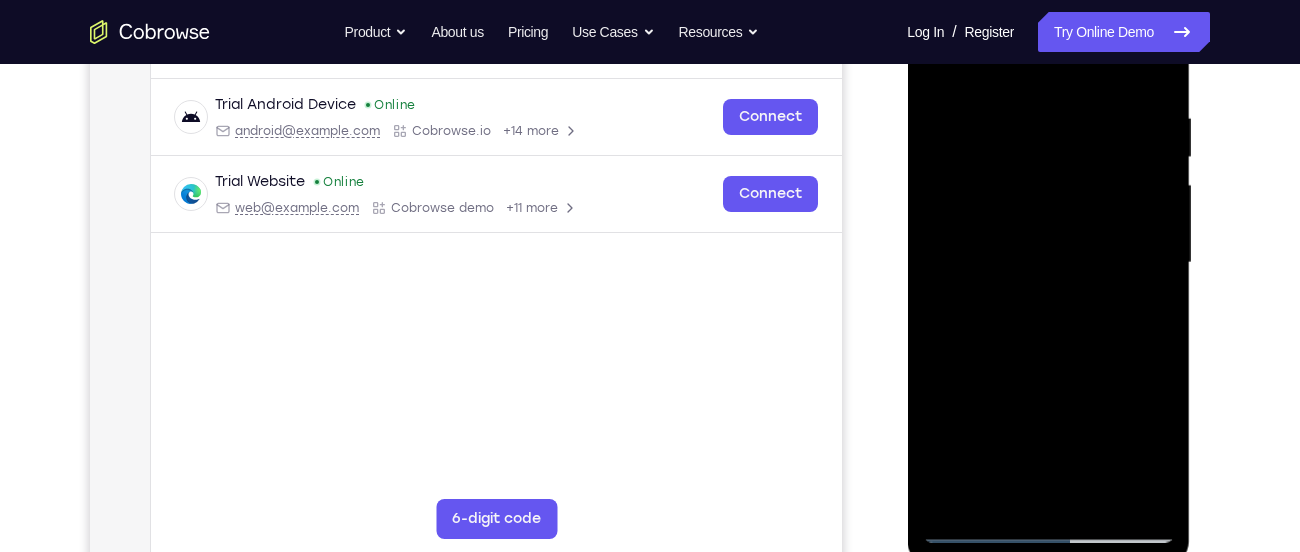 click at bounding box center (1048, 263) 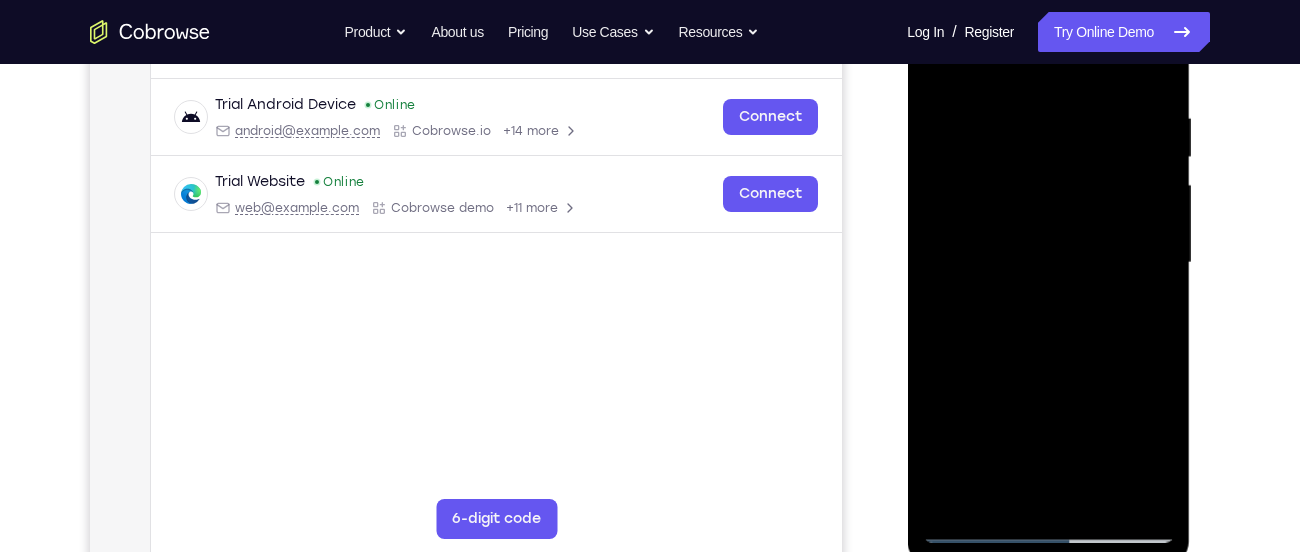 click at bounding box center (1048, 263) 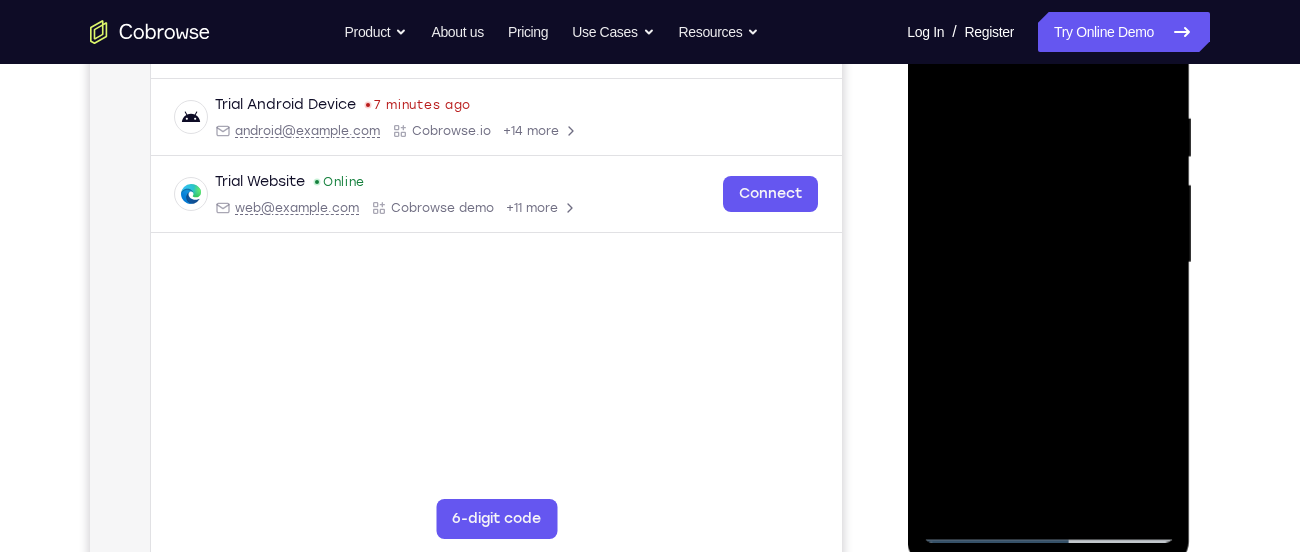 click at bounding box center (1048, 263) 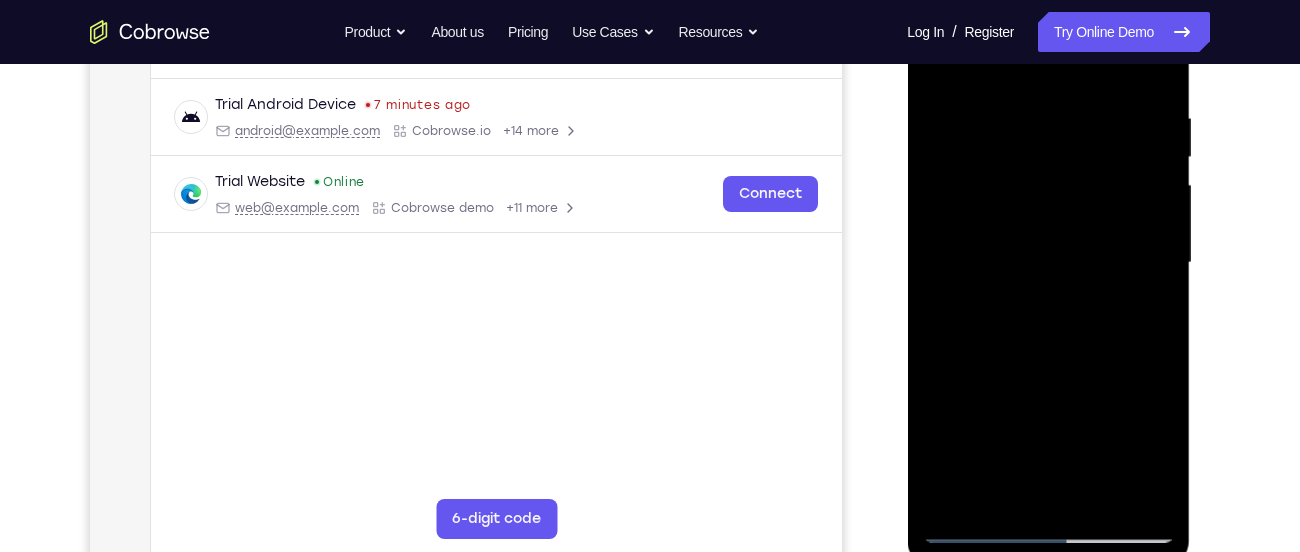 click at bounding box center (1048, 263) 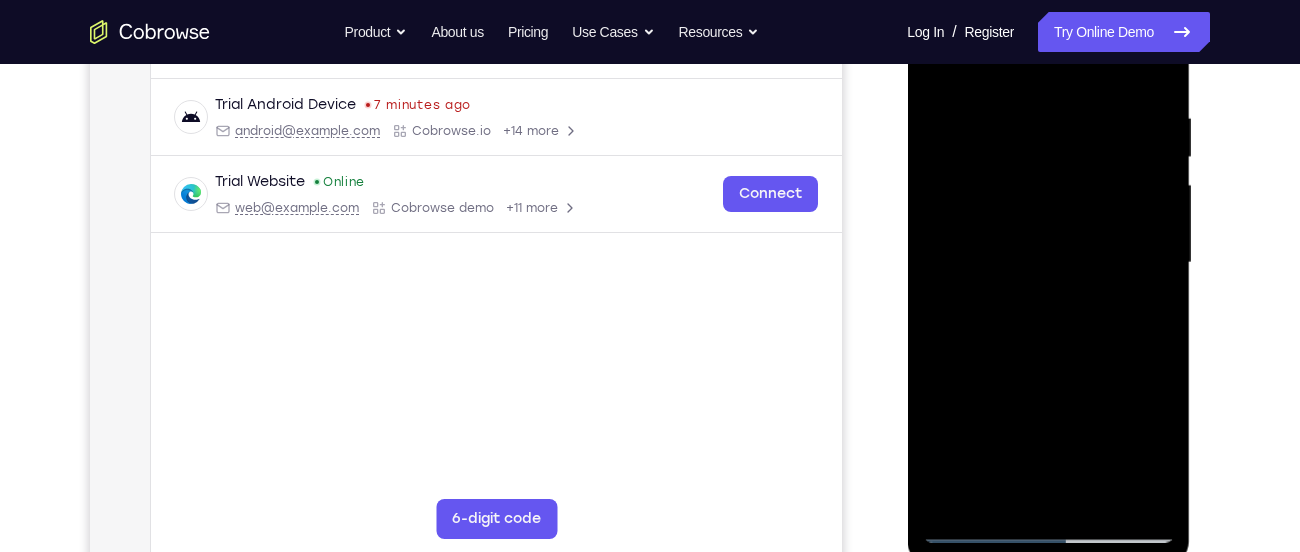 click at bounding box center (1048, 263) 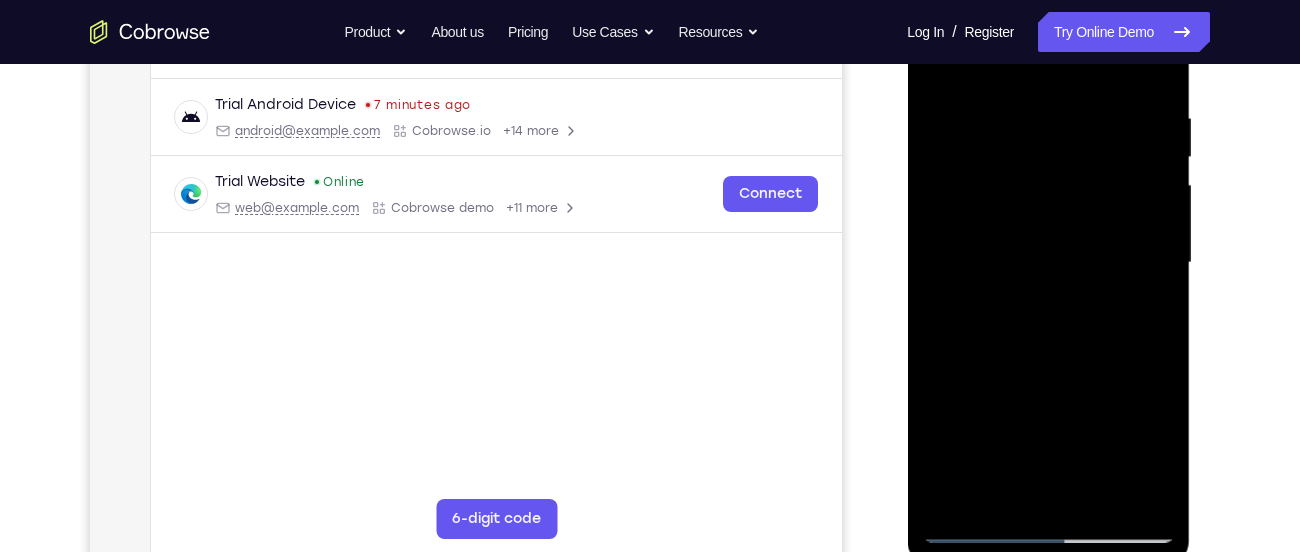 click at bounding box center [1048, 263] 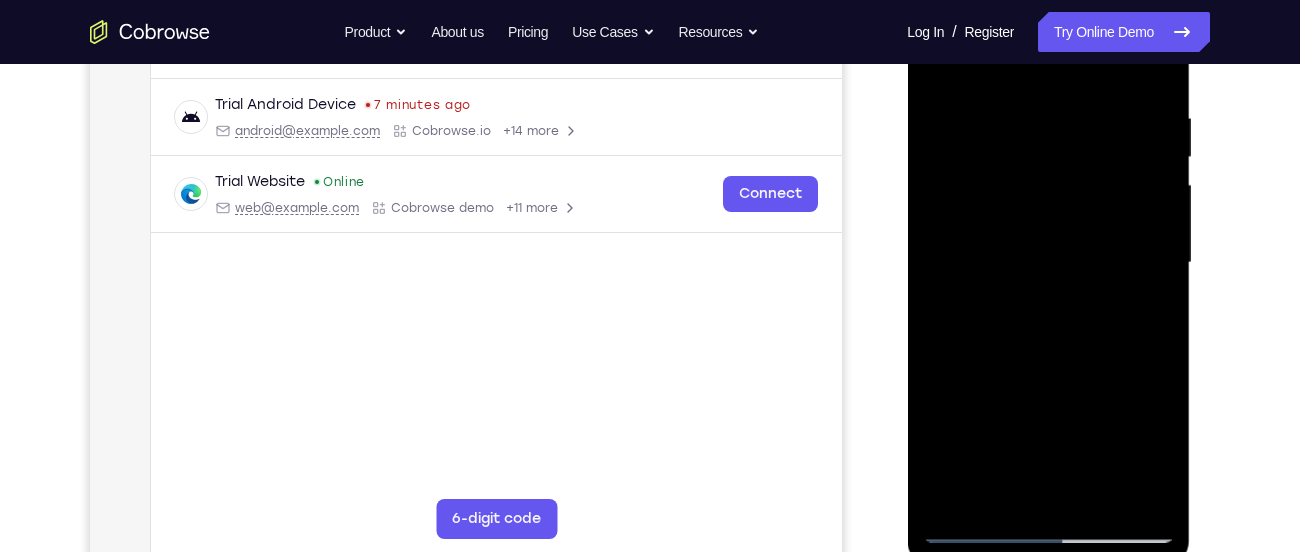 click at bounding box center (1048, 263) 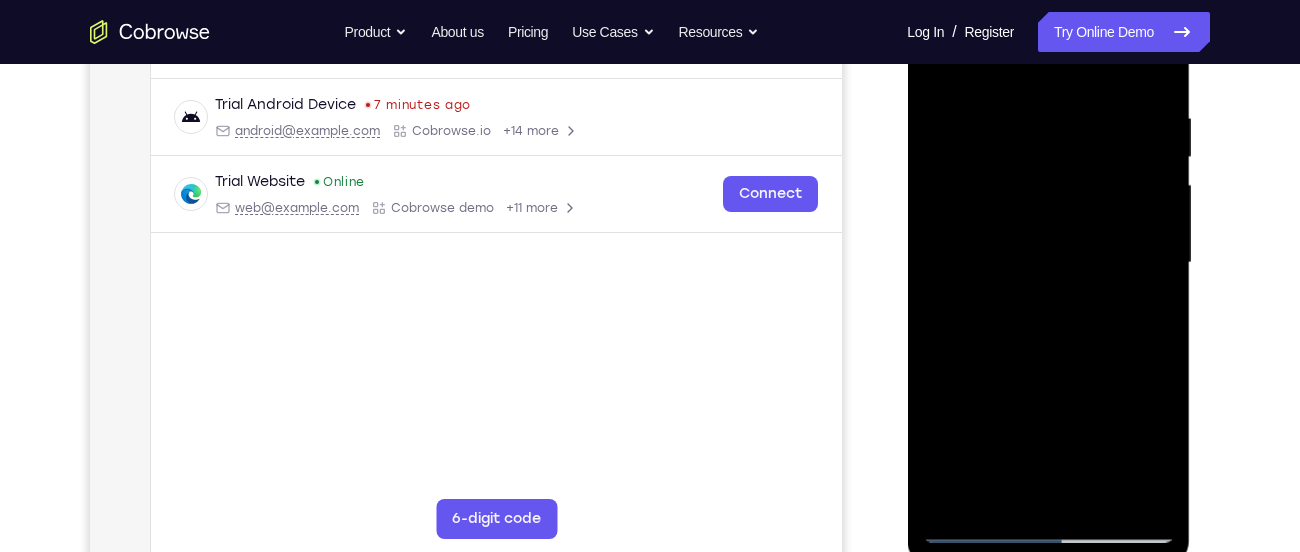 click at bounding box center [1048, 263] 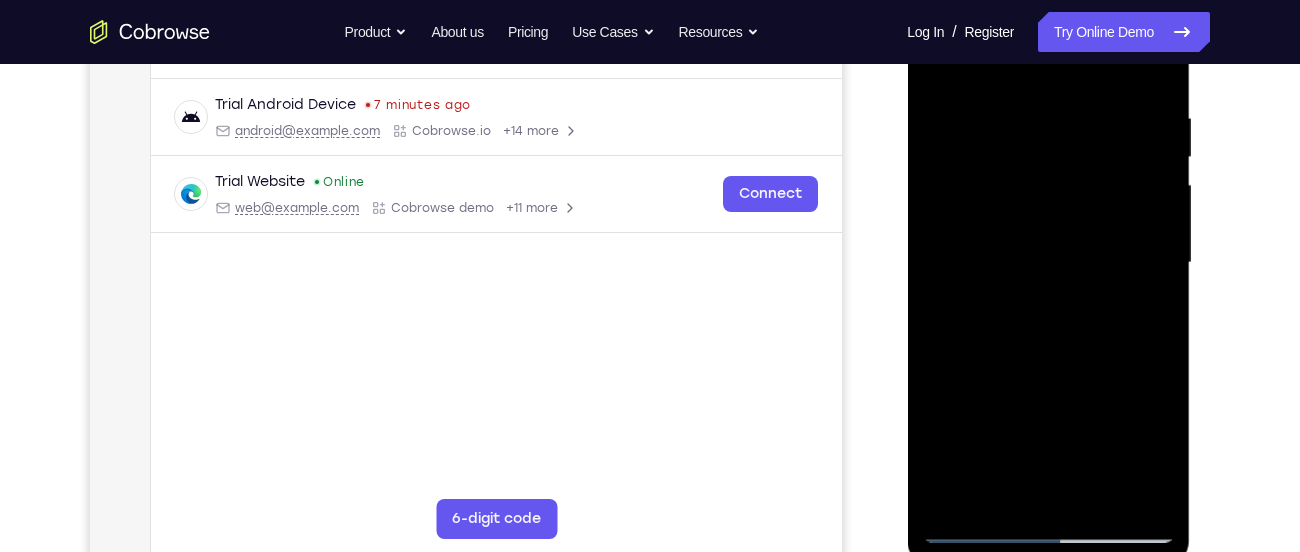 click at bounding box center (1048, 263) 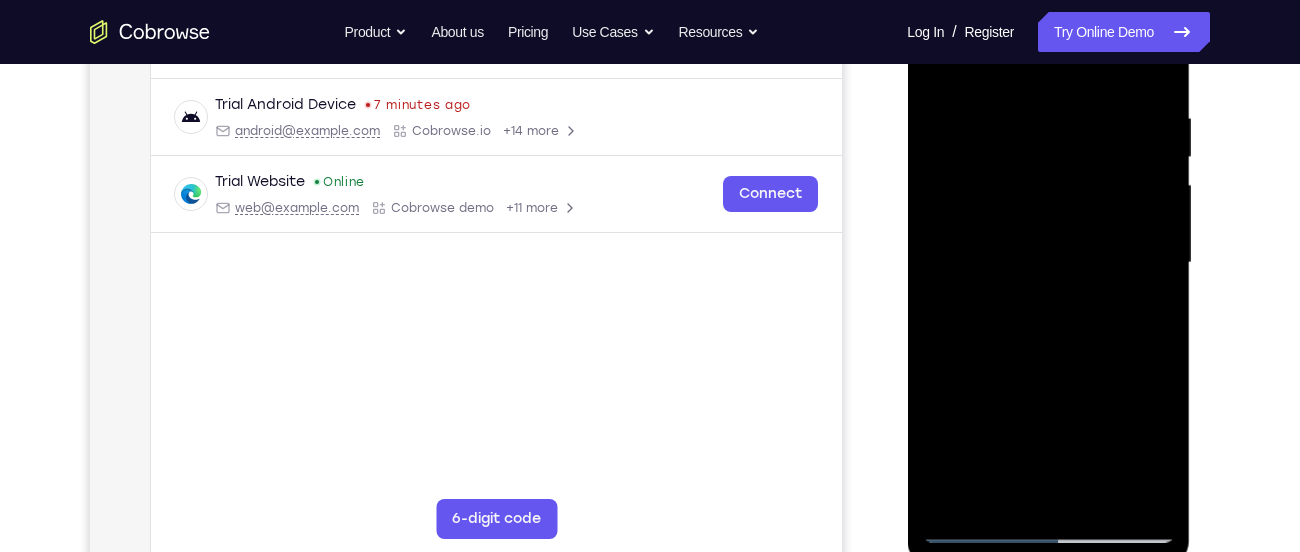 click at bounding box center (1048, 263) 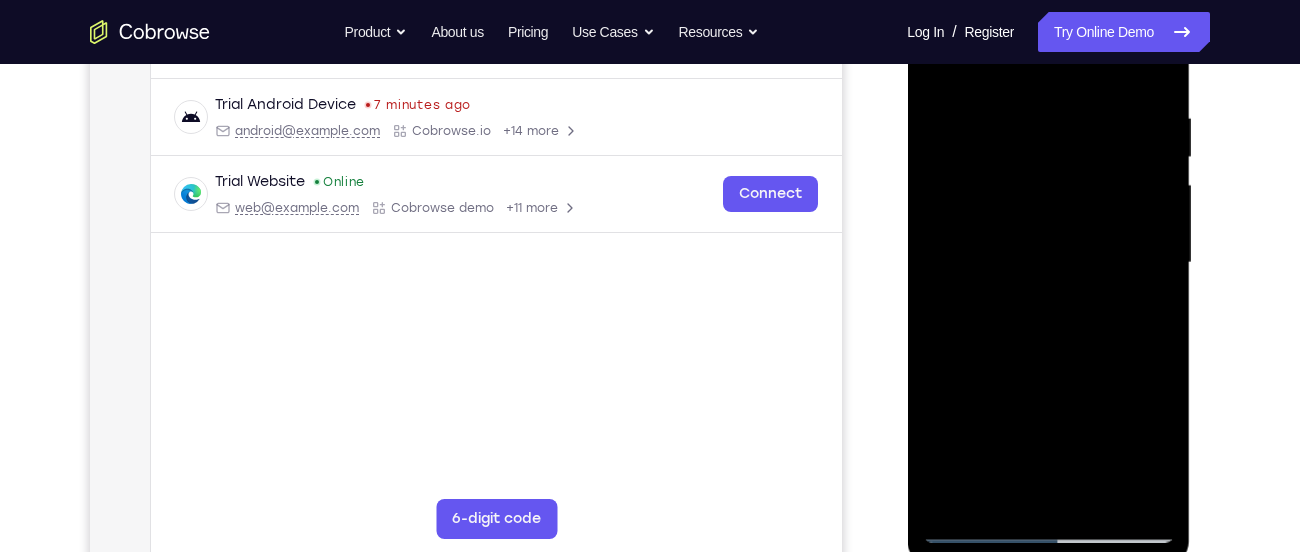 click at bounding box center [1048, 263] 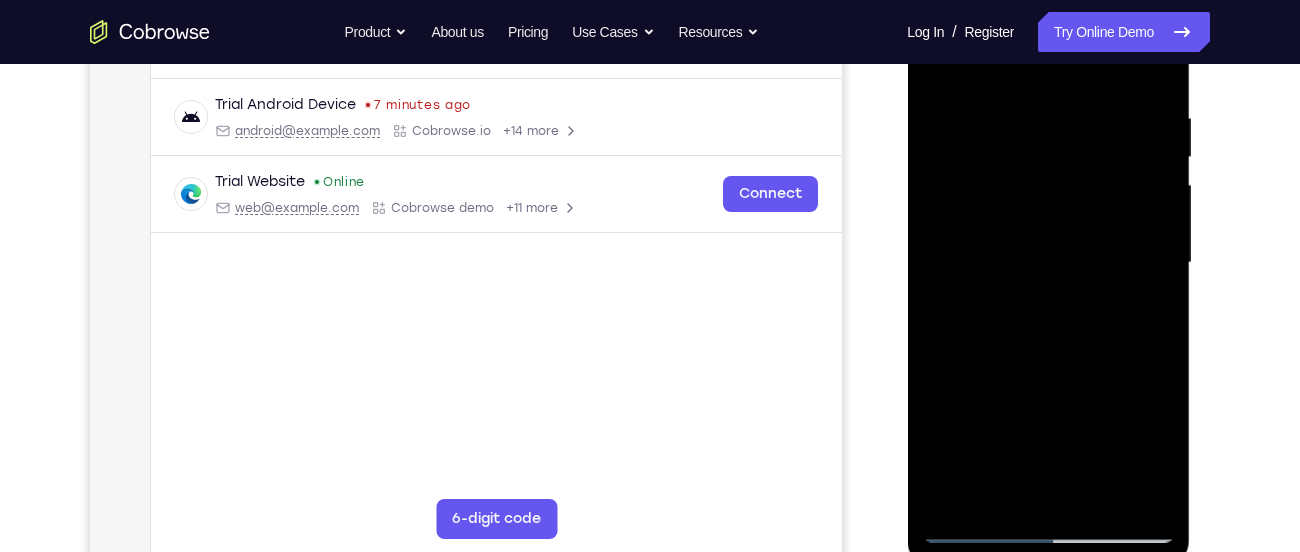 drag, startPoint x: 1031, startPoint y: 341, endPoint x: 1048, endPoint y: 159, distance: 182.79224 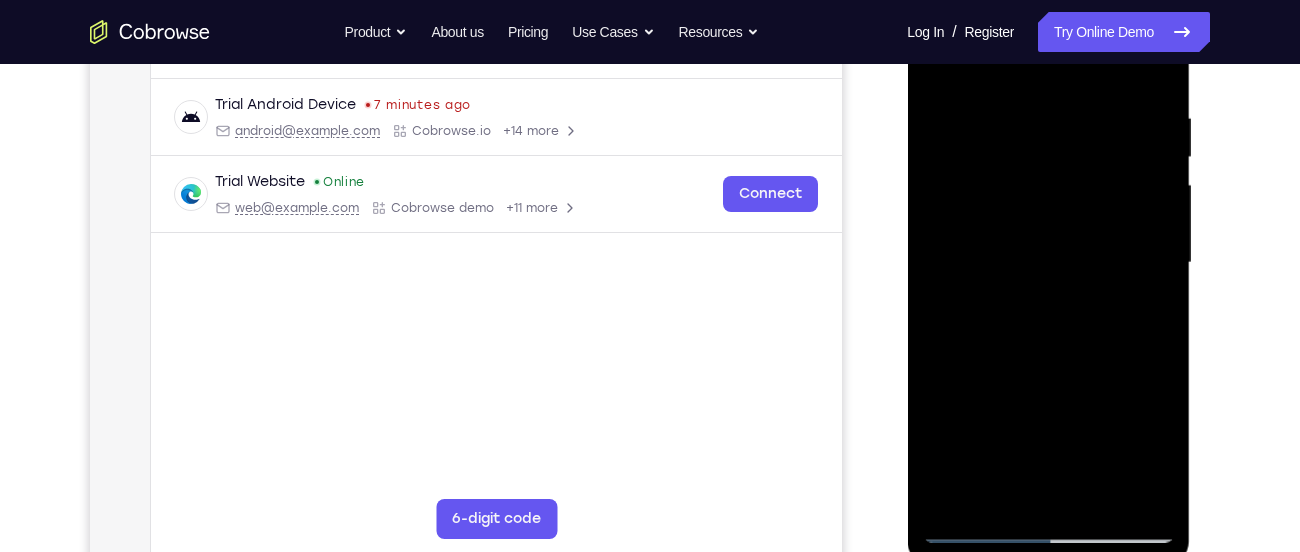 drag, startPoint x: 1098, startPoint y: 291, endPoint x: 1080, endPoint y: 123, distance: 168.96153 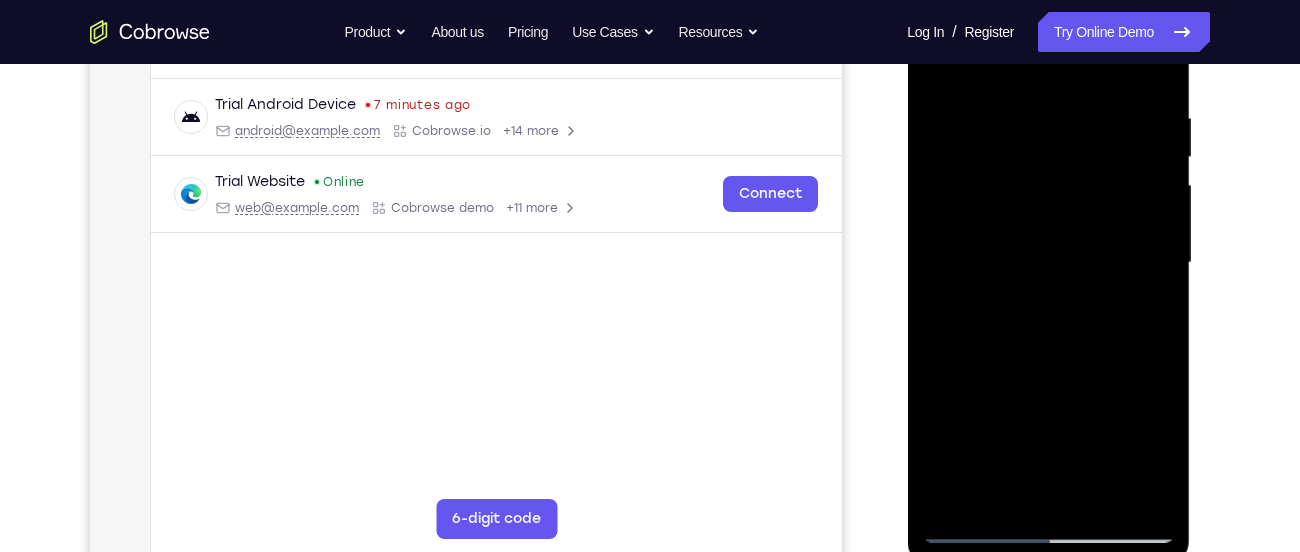 click at bounding box center [1048, 263] 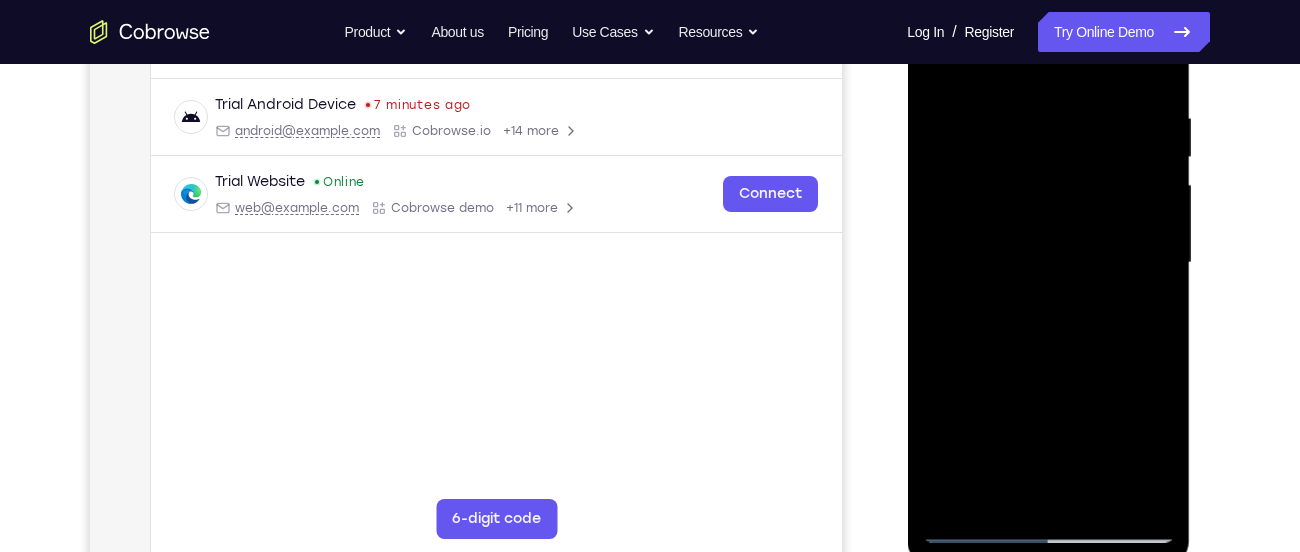 click at bounding box center [1048, 263] 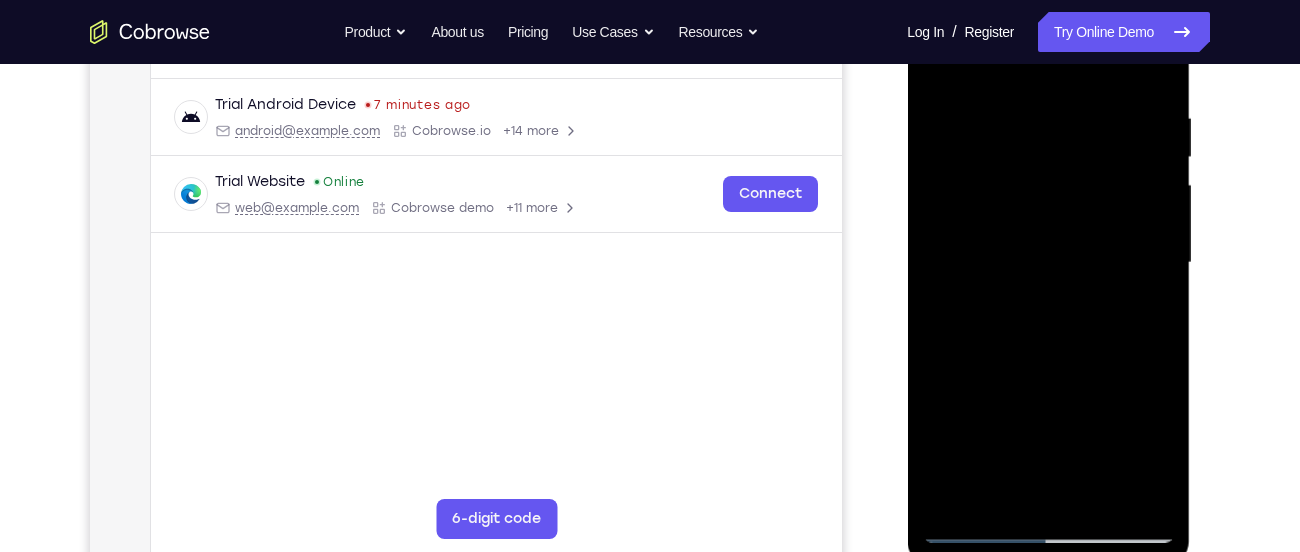 click at bounding box center (1048, 263) 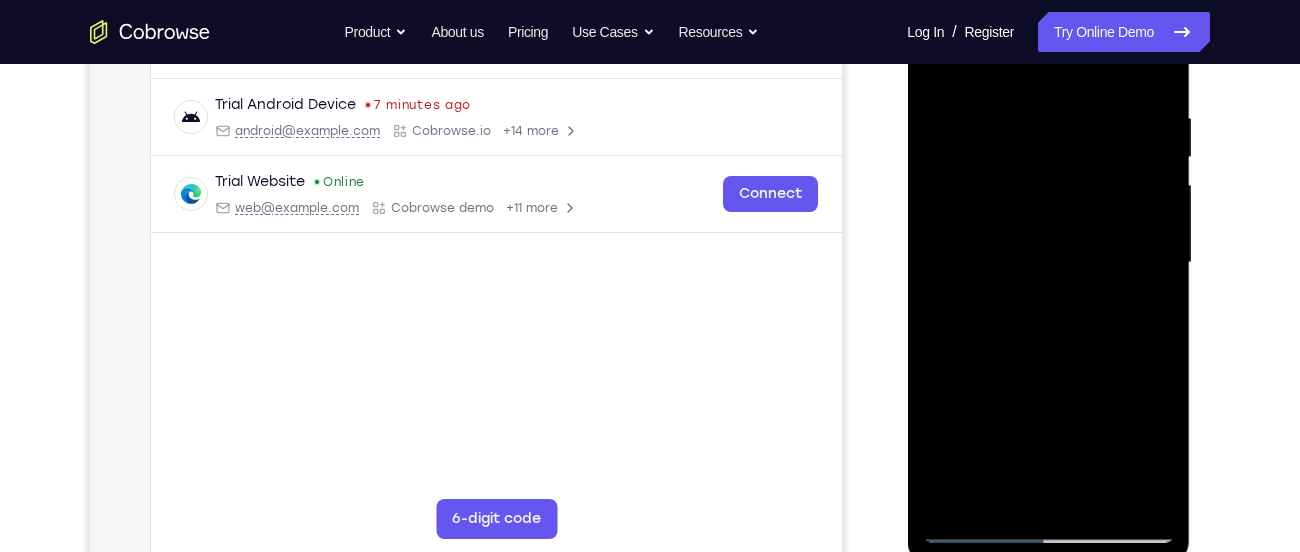 click at bounding box center [1048, 263] 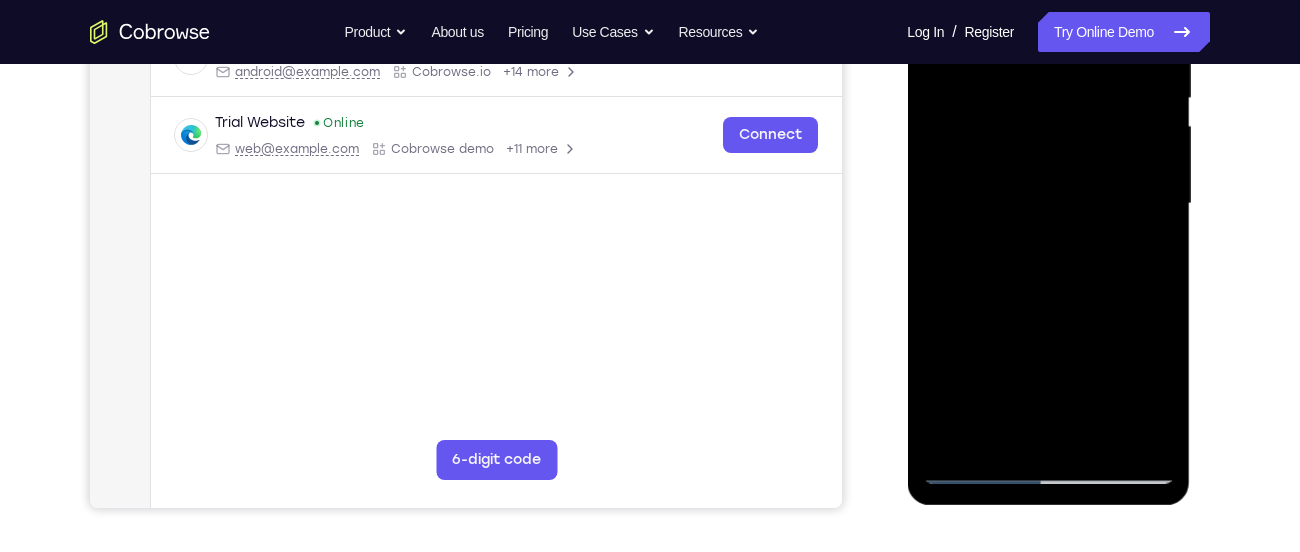 scroll, scrollTop: 423, scrollLeft: 0, axis: vertical 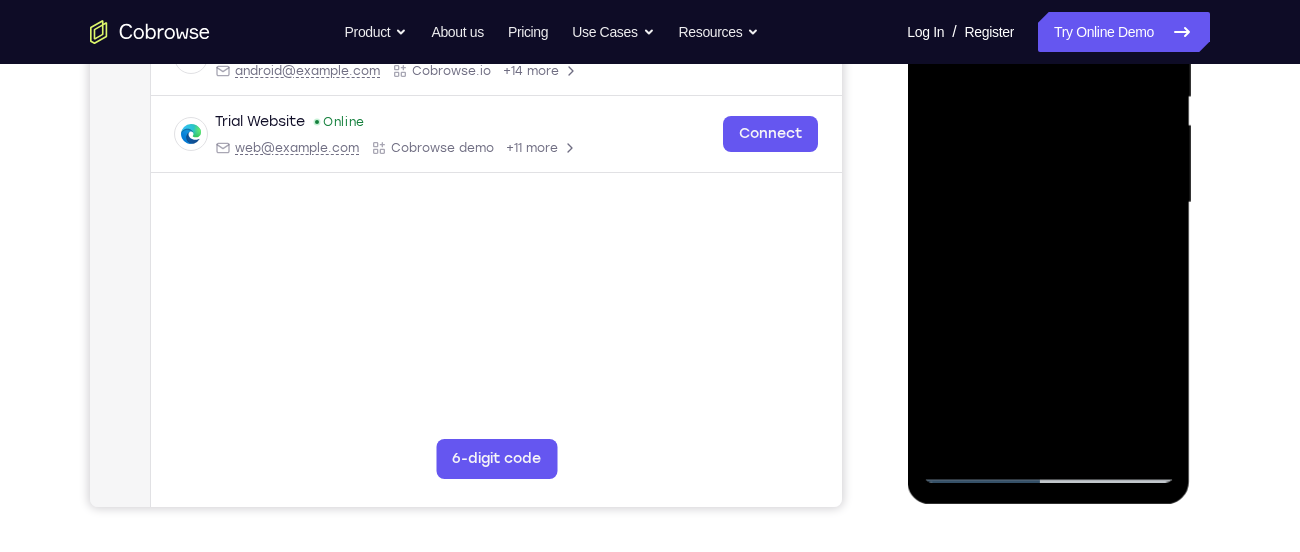 click at bounding box center [1048, 203] 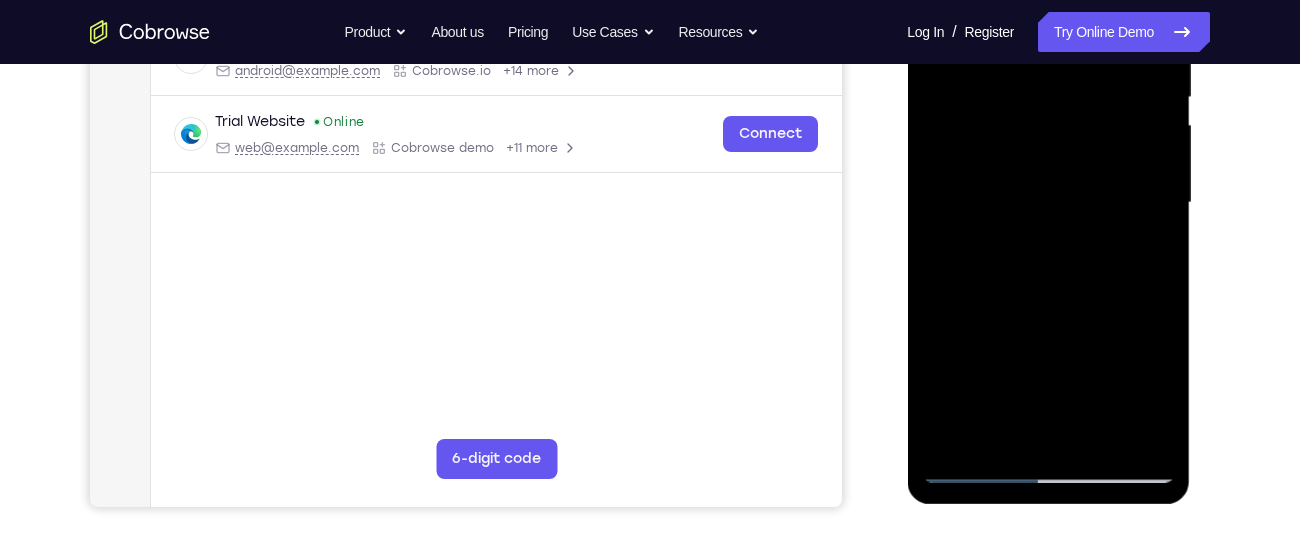 click at bounding box center [1048, 203] 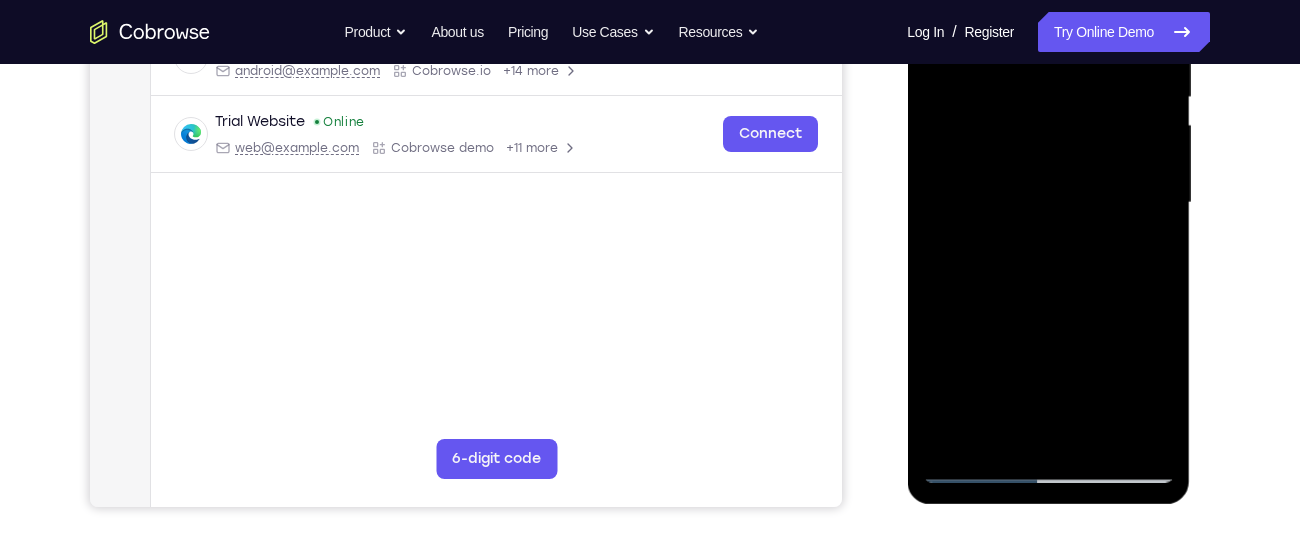 click at bounding box center (1048, 203) 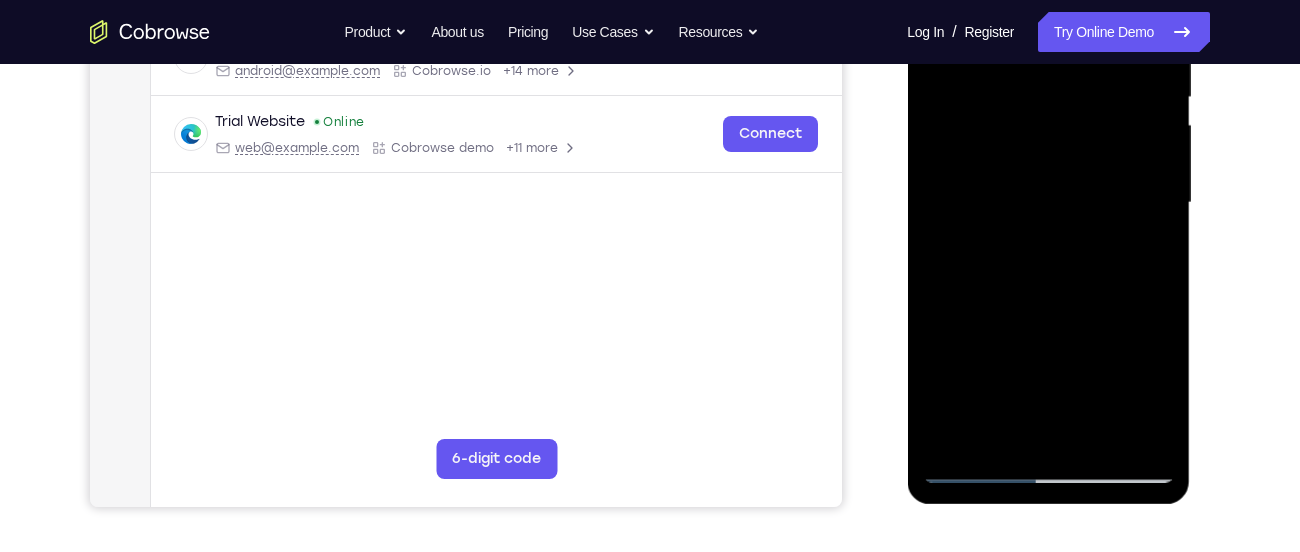 click at bounding box center [1048, 203] 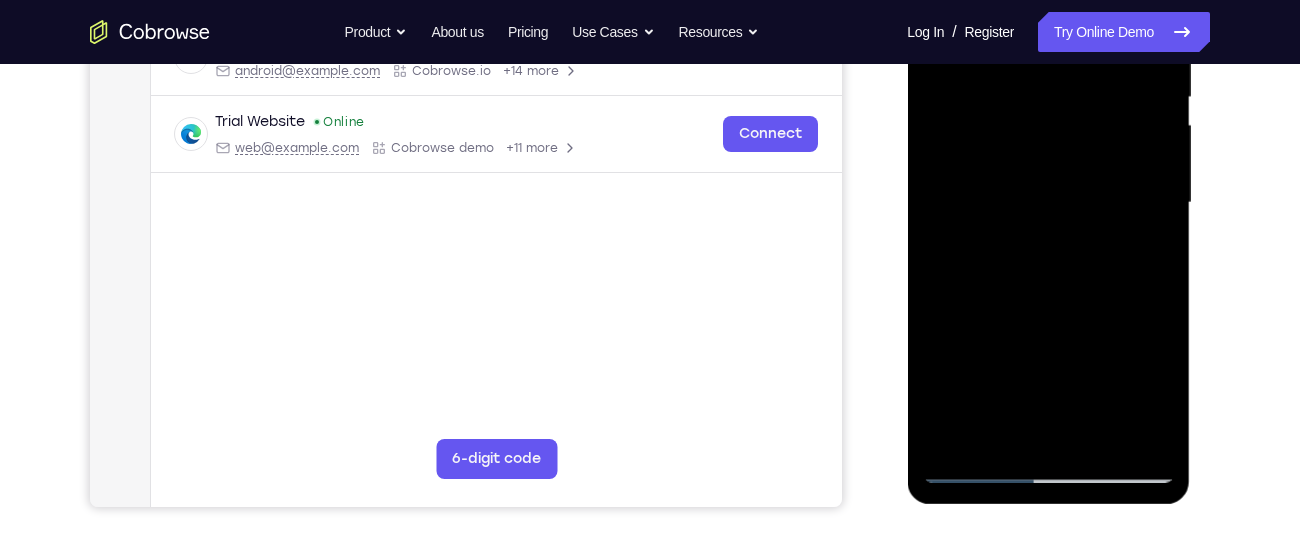 click at bounding box center (1048, 203) 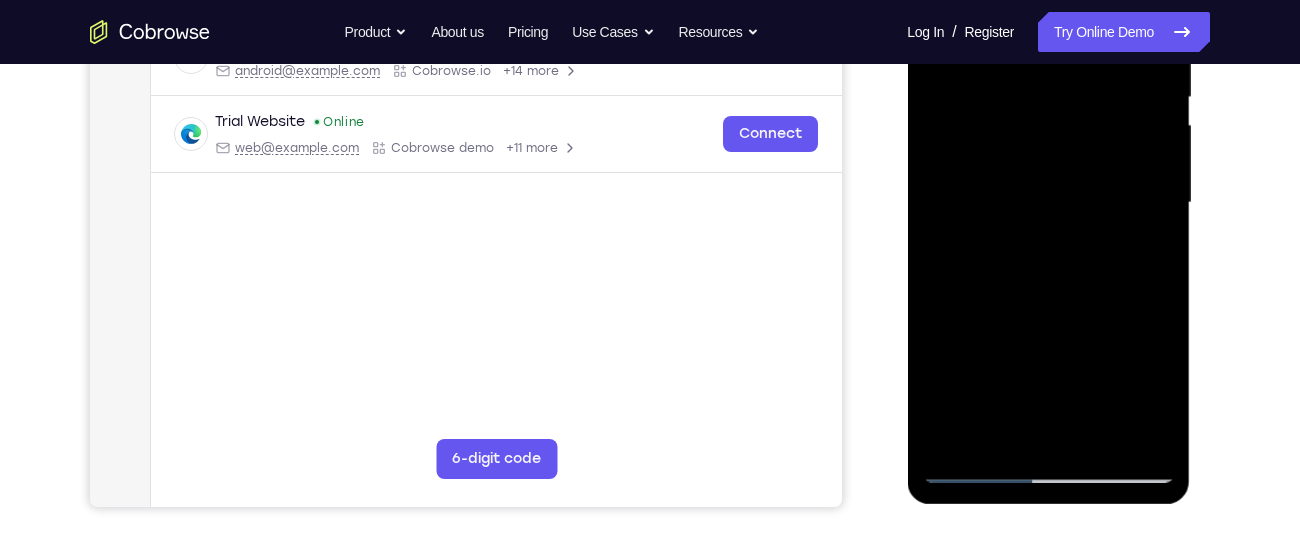 click at bounding box center [1048, 203] 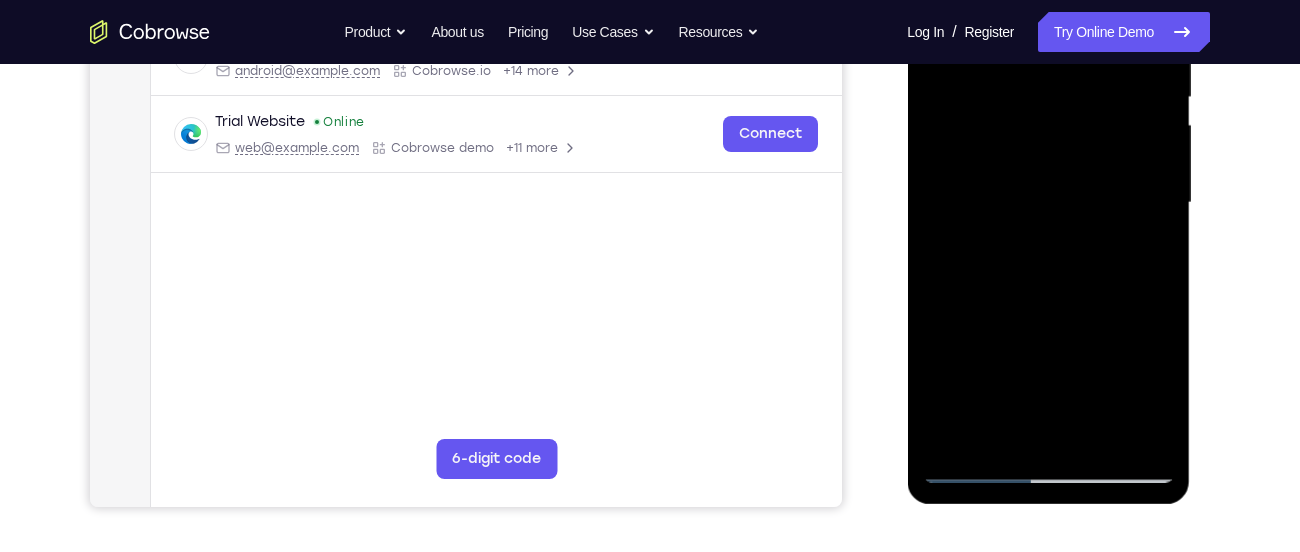 click at bounding box center [1048, 203] 